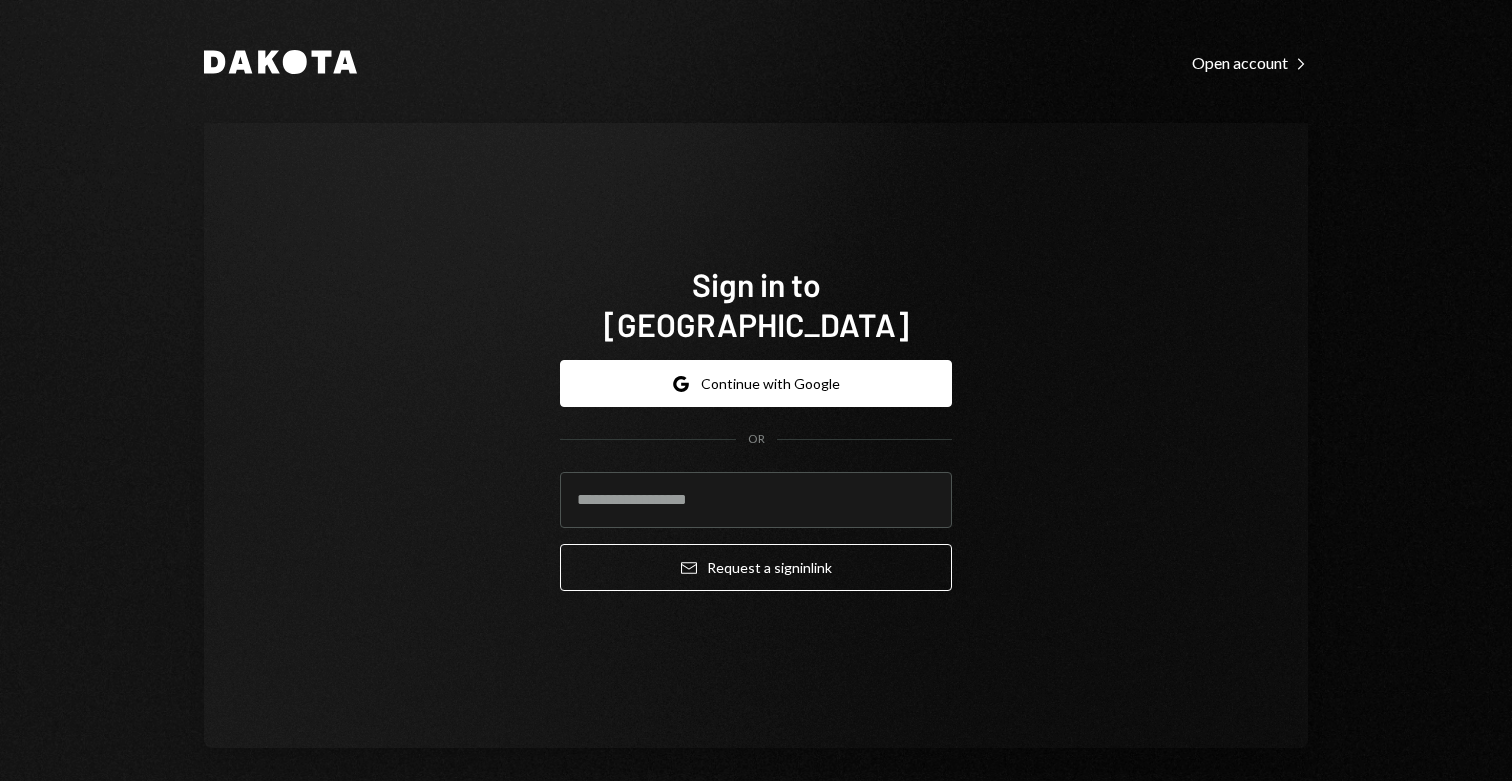 scroll, scrollTop: 0, scrollLeft: 0, axis: both 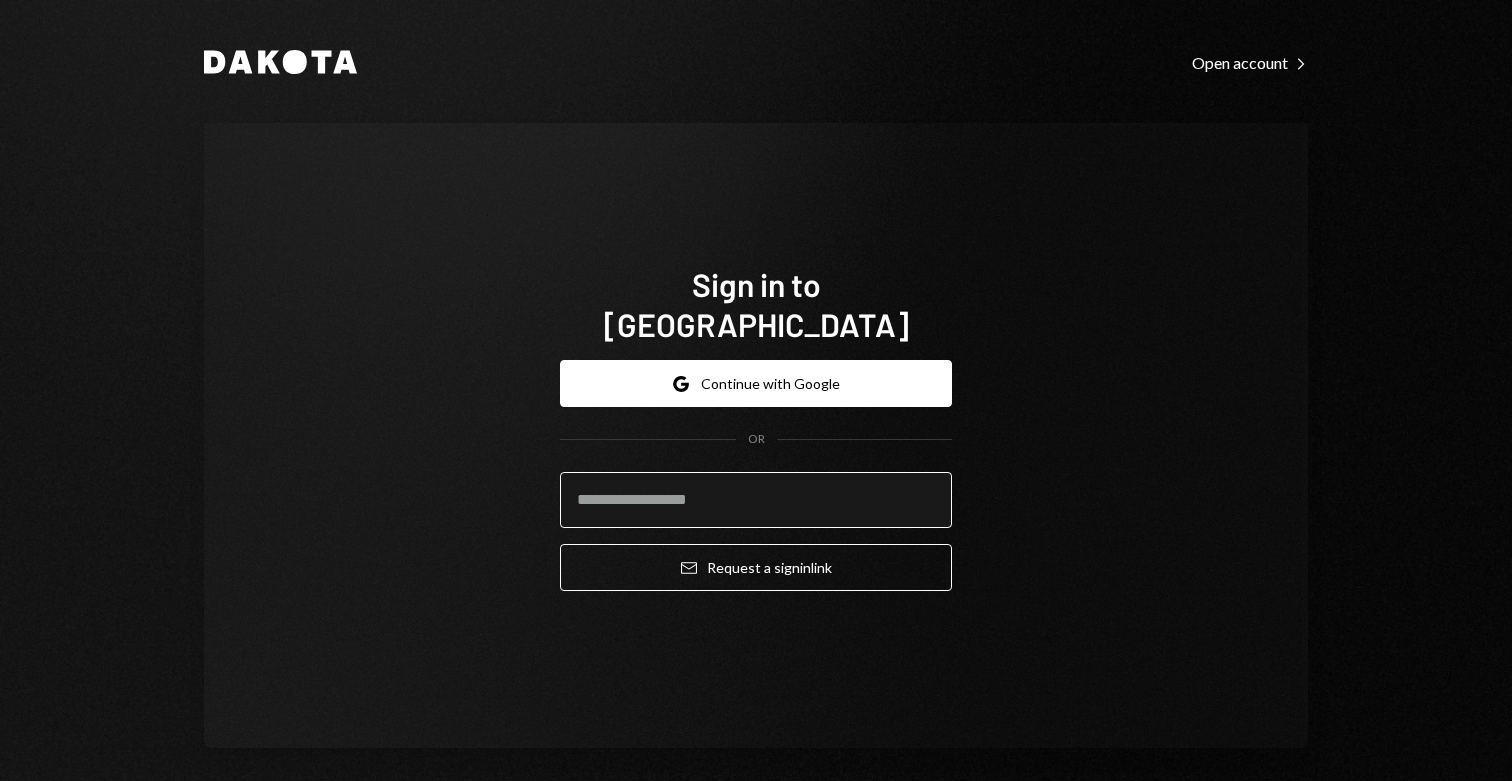 click at bounding box center (756, 500) 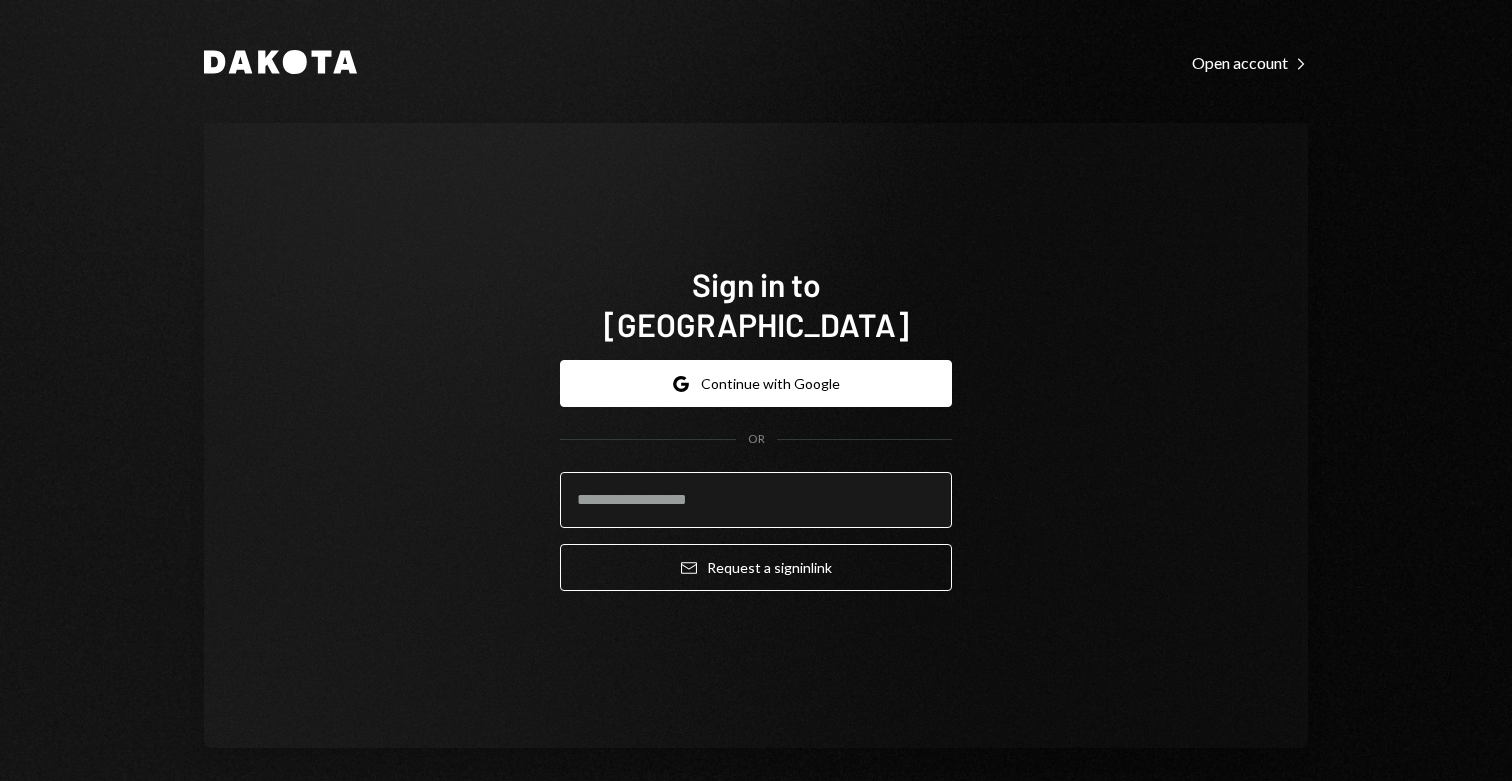 type on "**********" 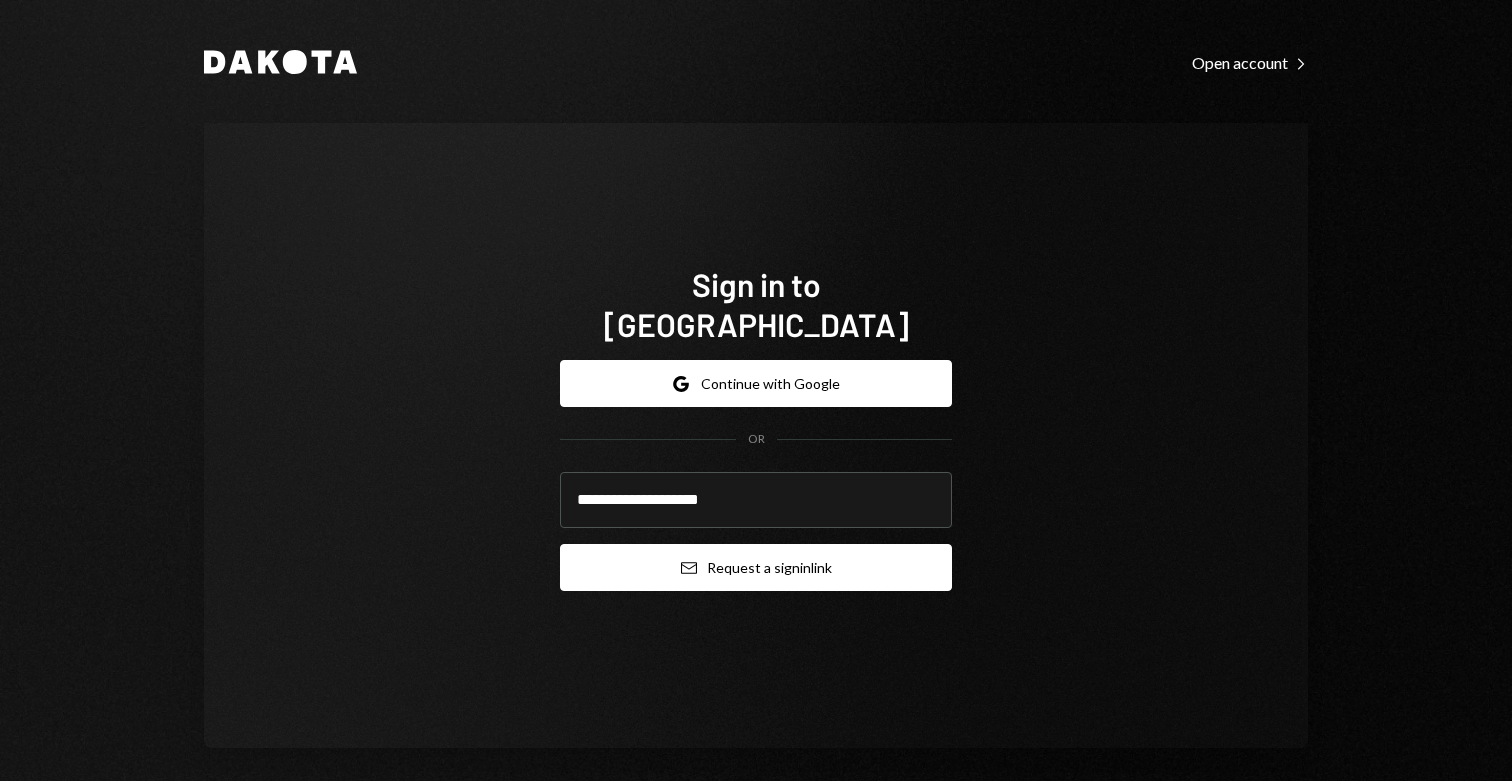 click on "Email Request a sign  in  link" at bounding box center [756, 567] 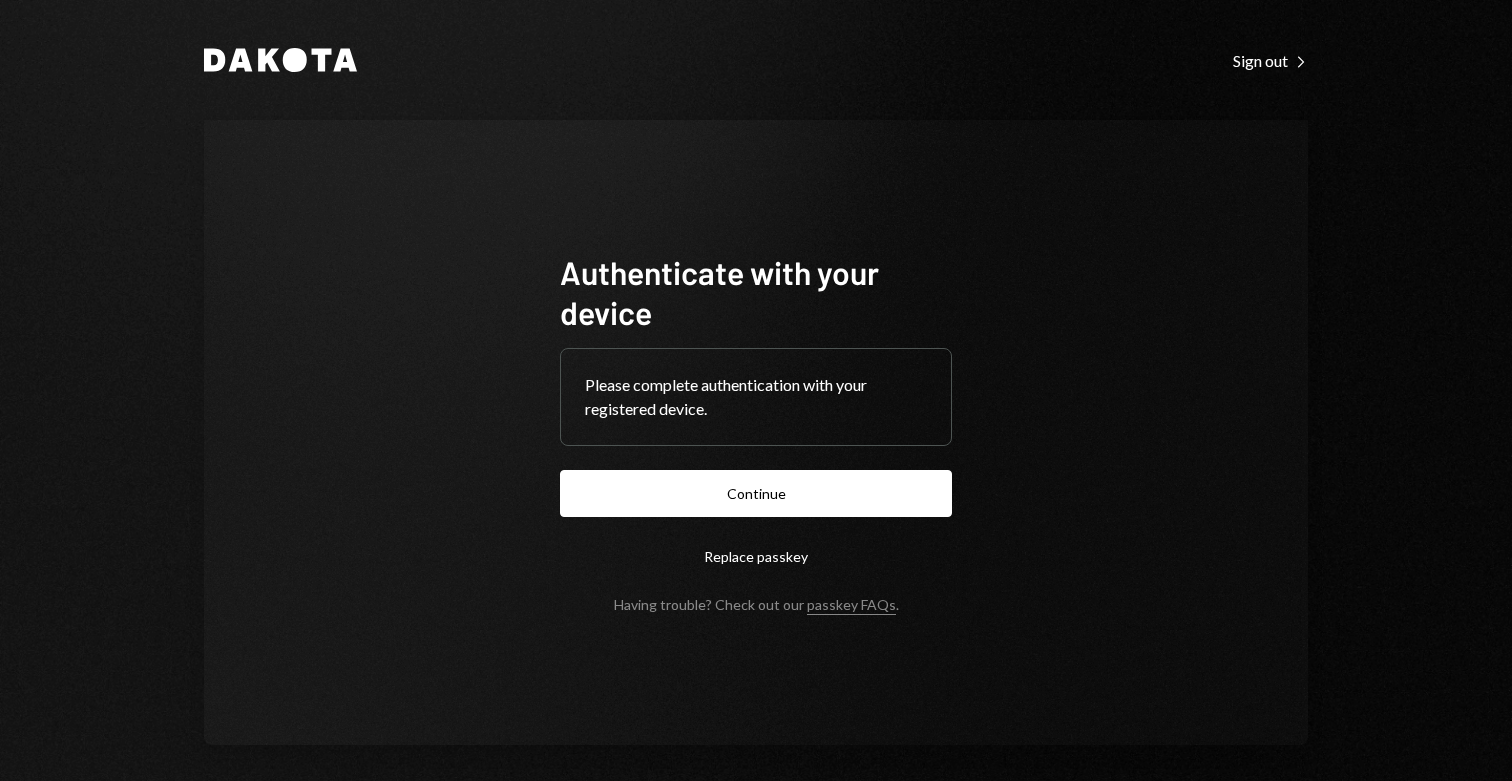 scroll, scrollTop: 0, scrollLeft: 0, axis: both 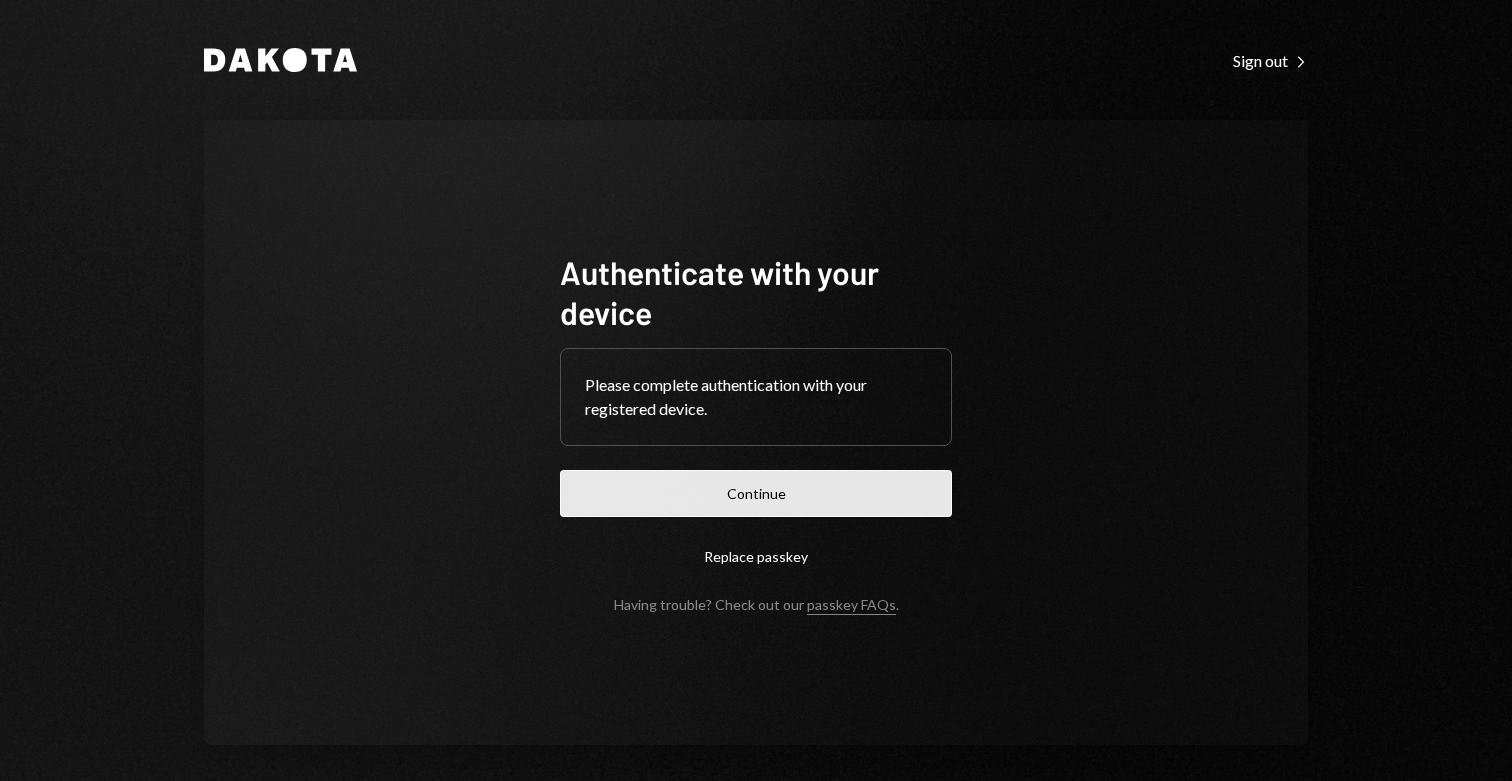 click on "Continue" at bounding box center (756, 493) 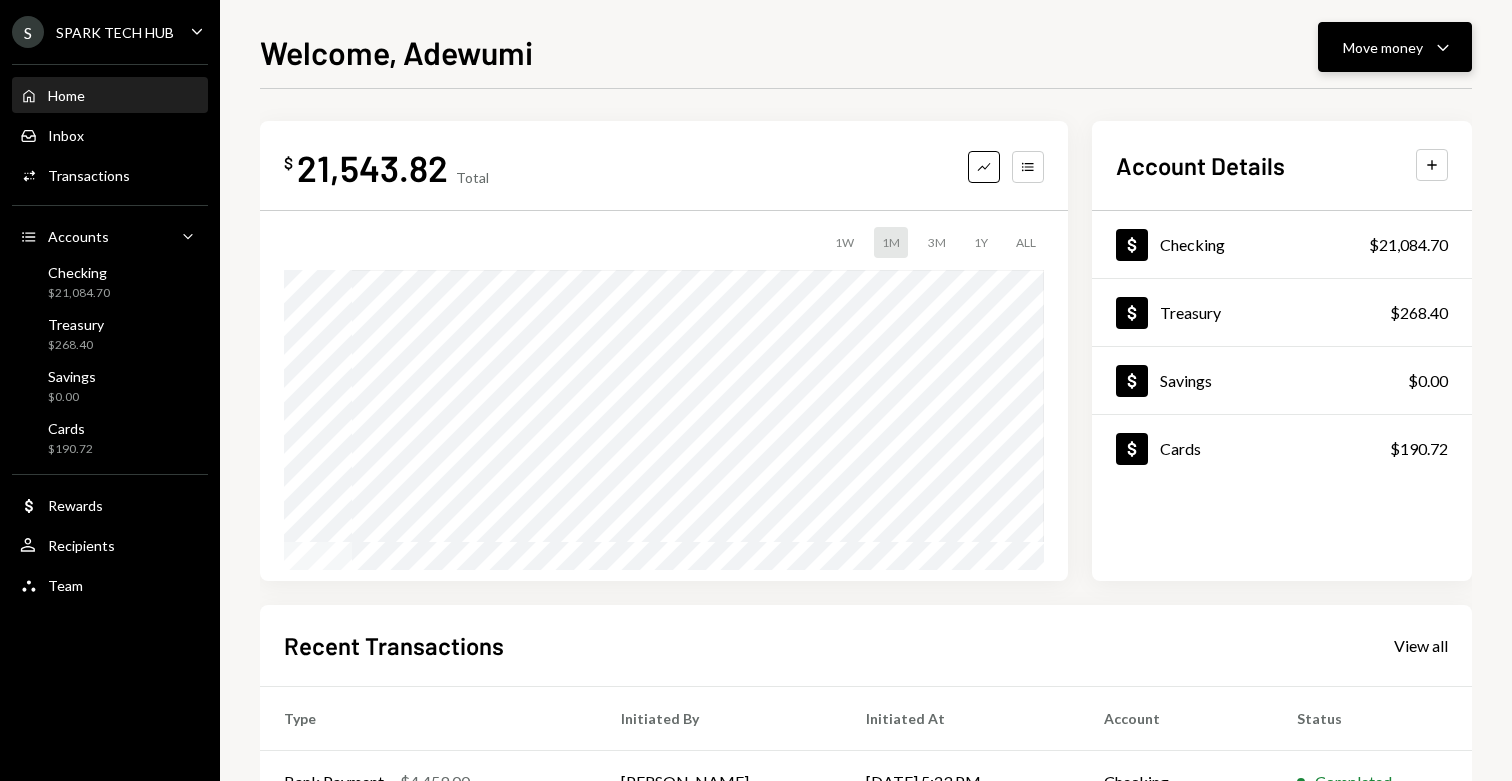 click on "Move money" at bounding box center (1383, 47) 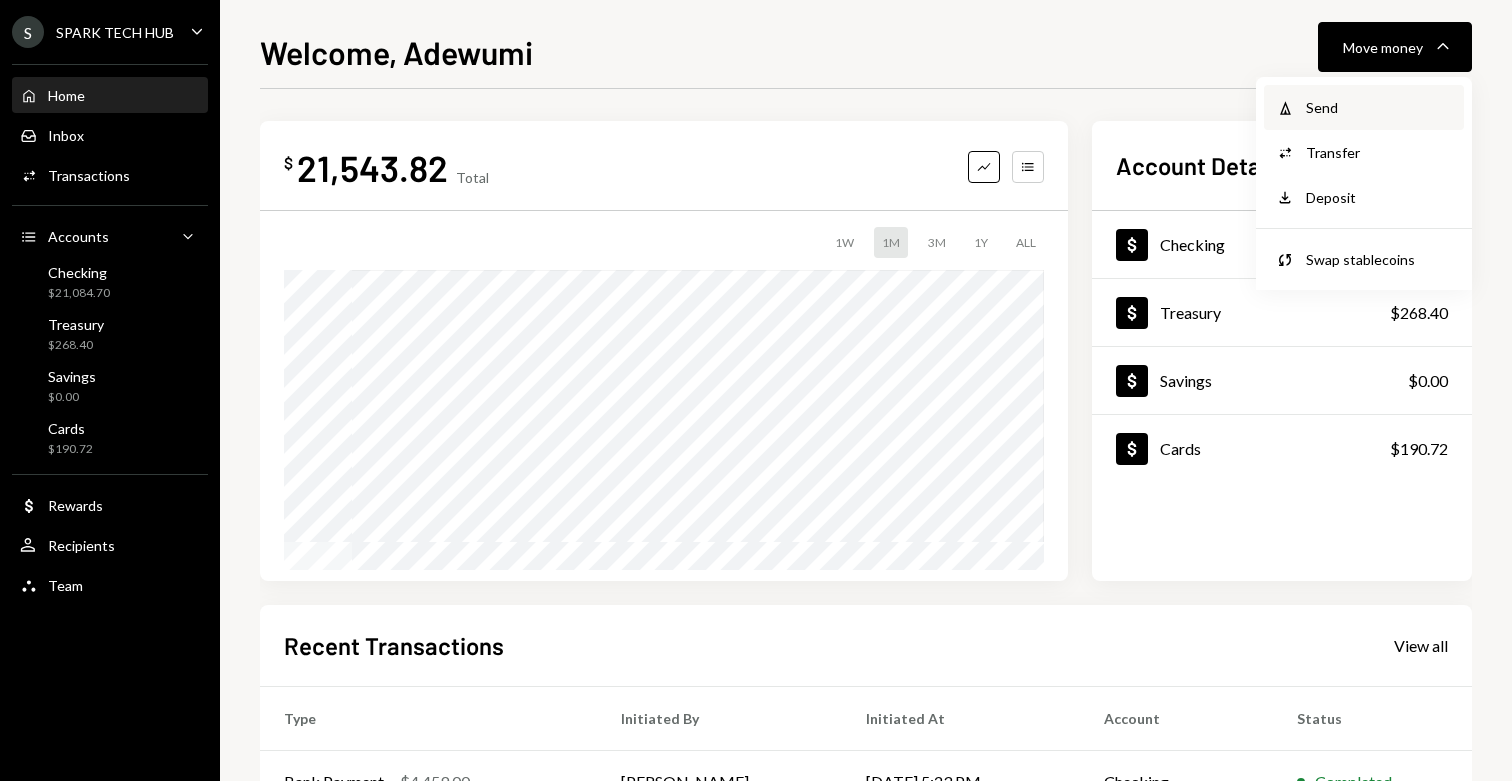 click on "Send" at bounding box center (1379, 107) 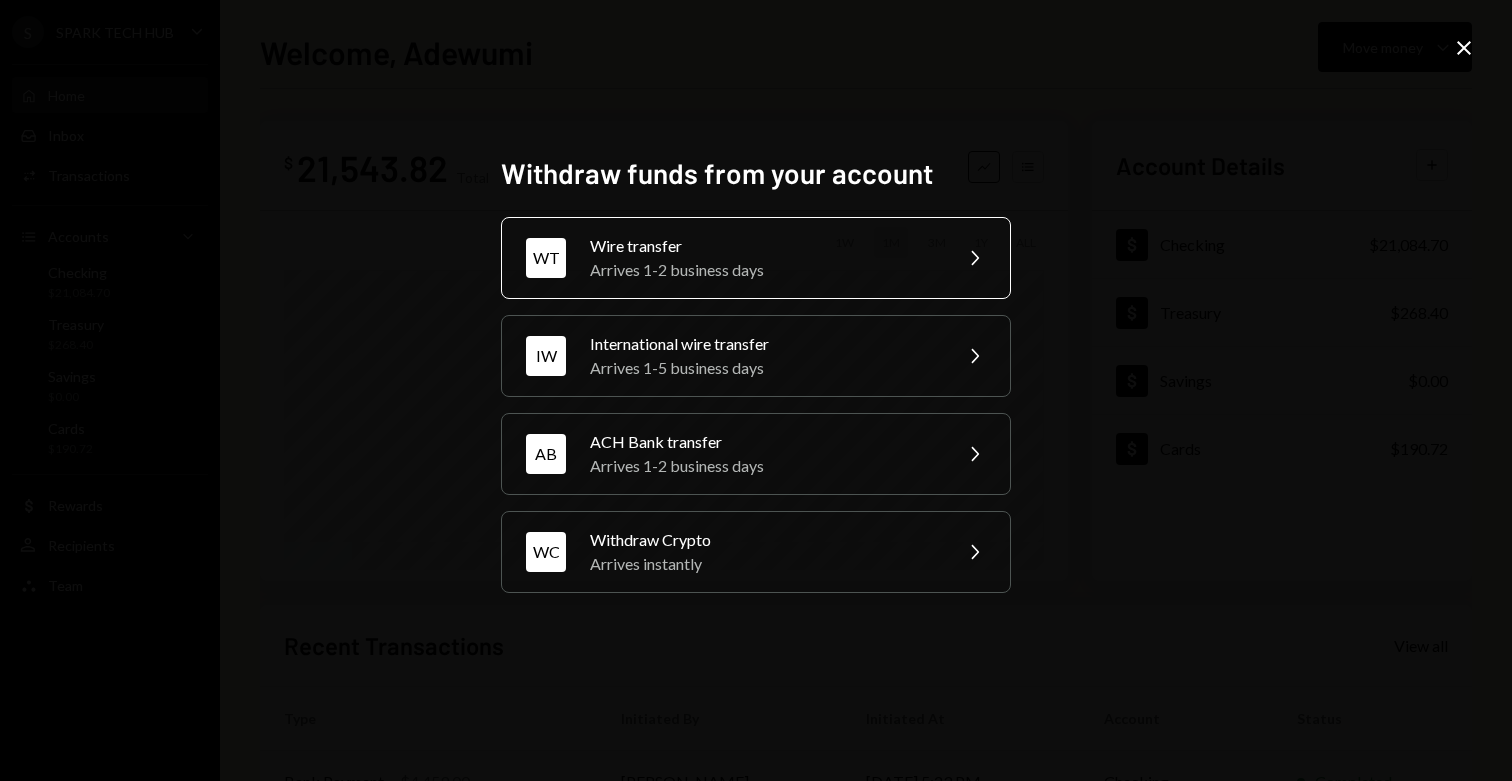 click on "Arrives 1-2 business days" at bounding box center (764, 270) 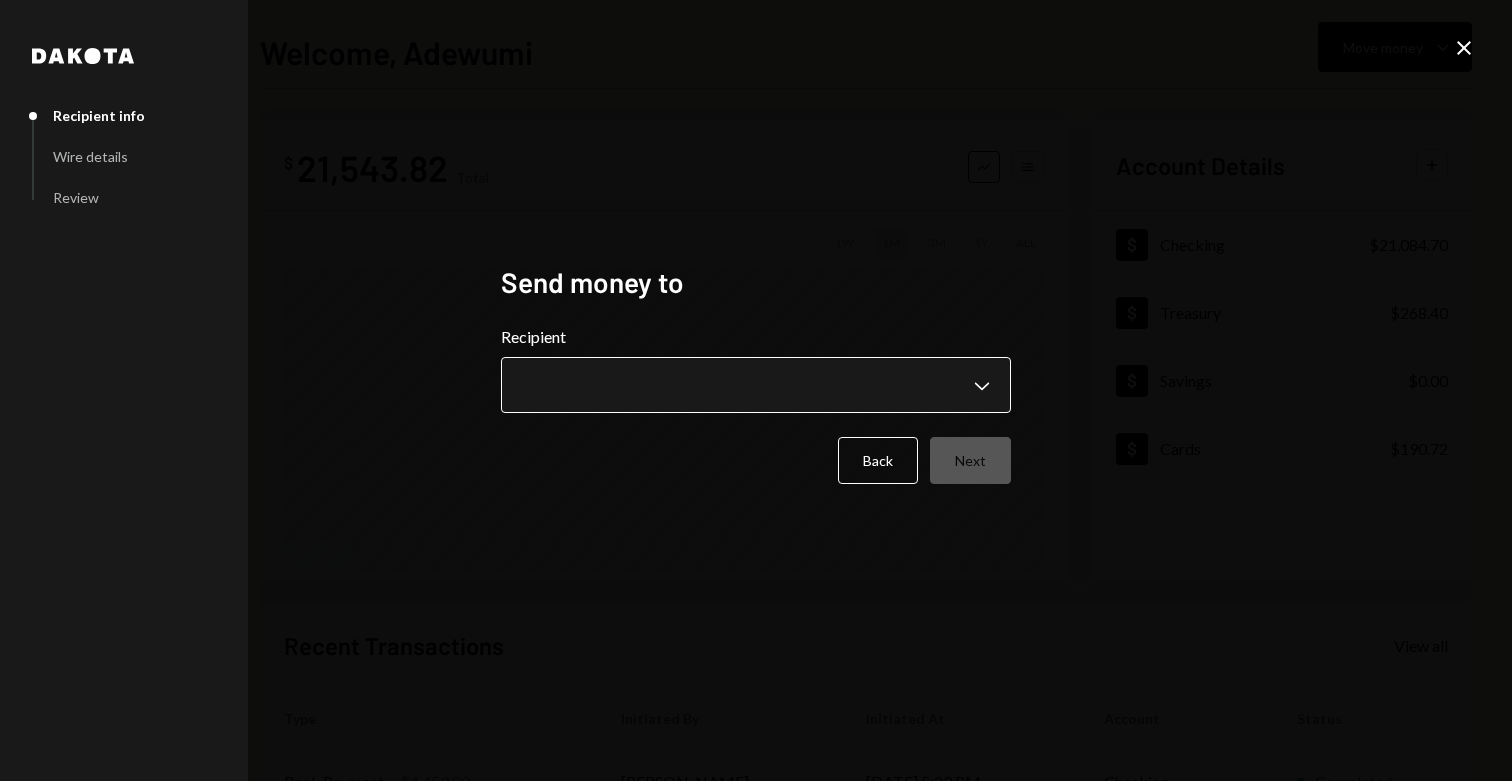 click on "**********" at bounding box center (756, 390) 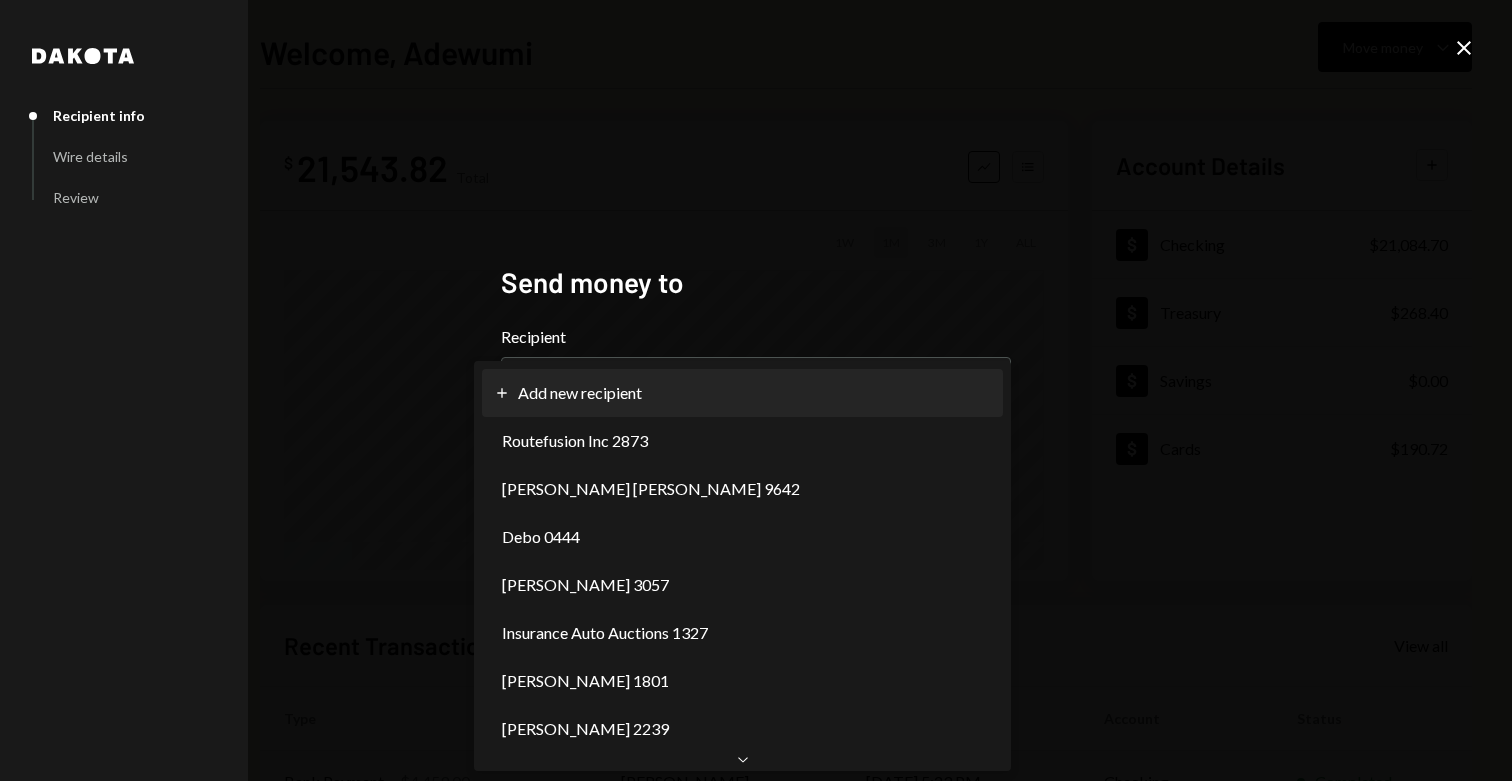 select on "**********" 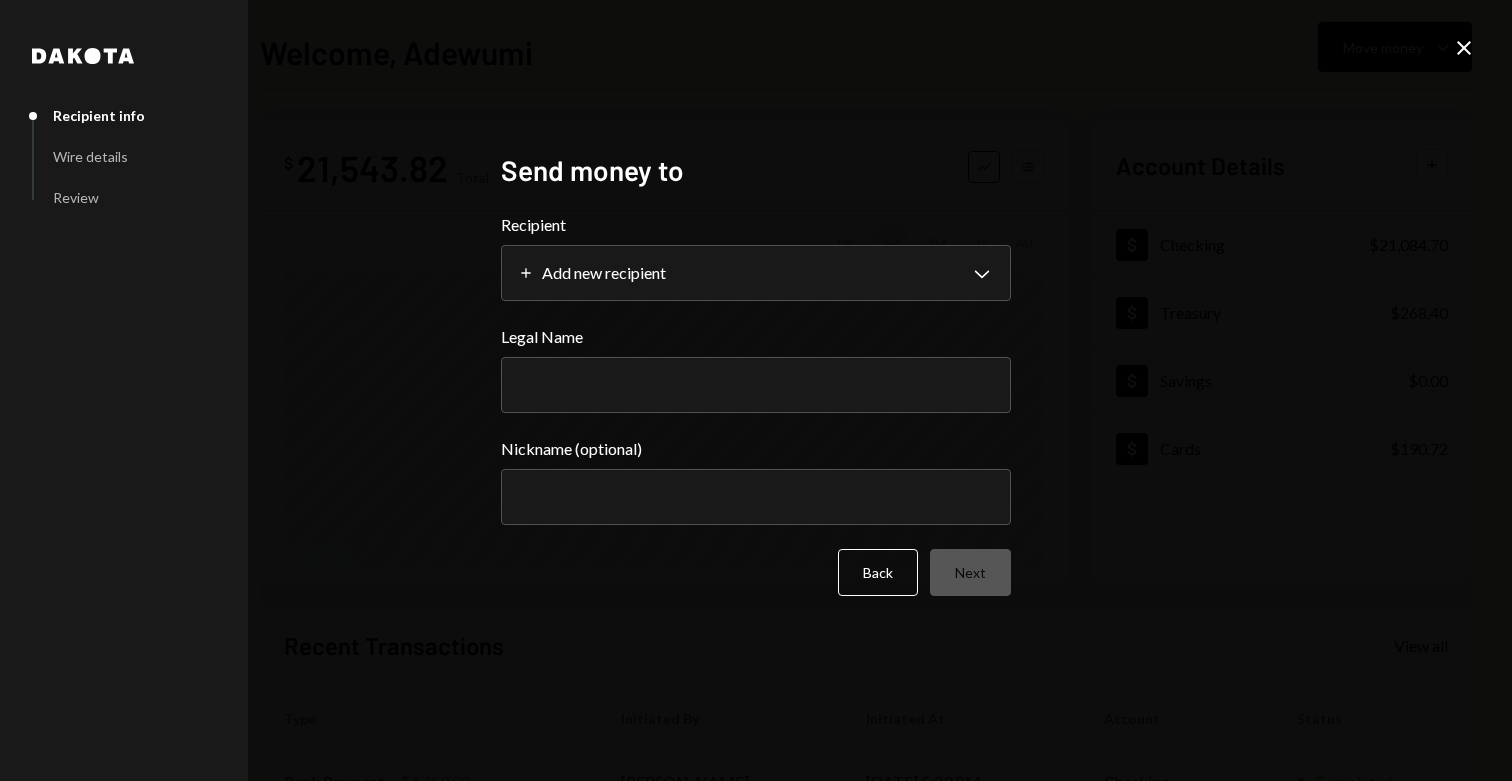 click 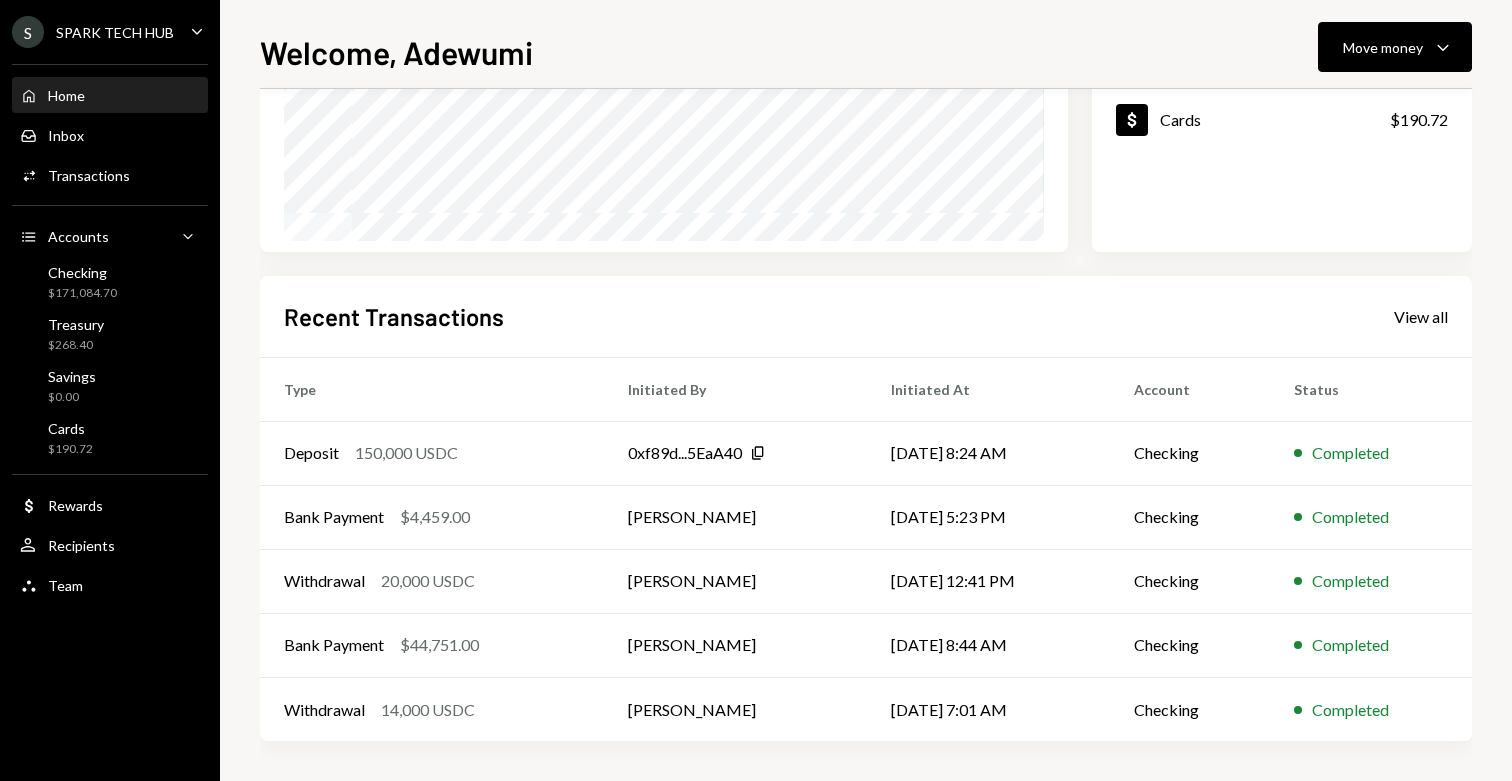 scroll, scrollTop: 0, scrollLeft: 0, axis: both 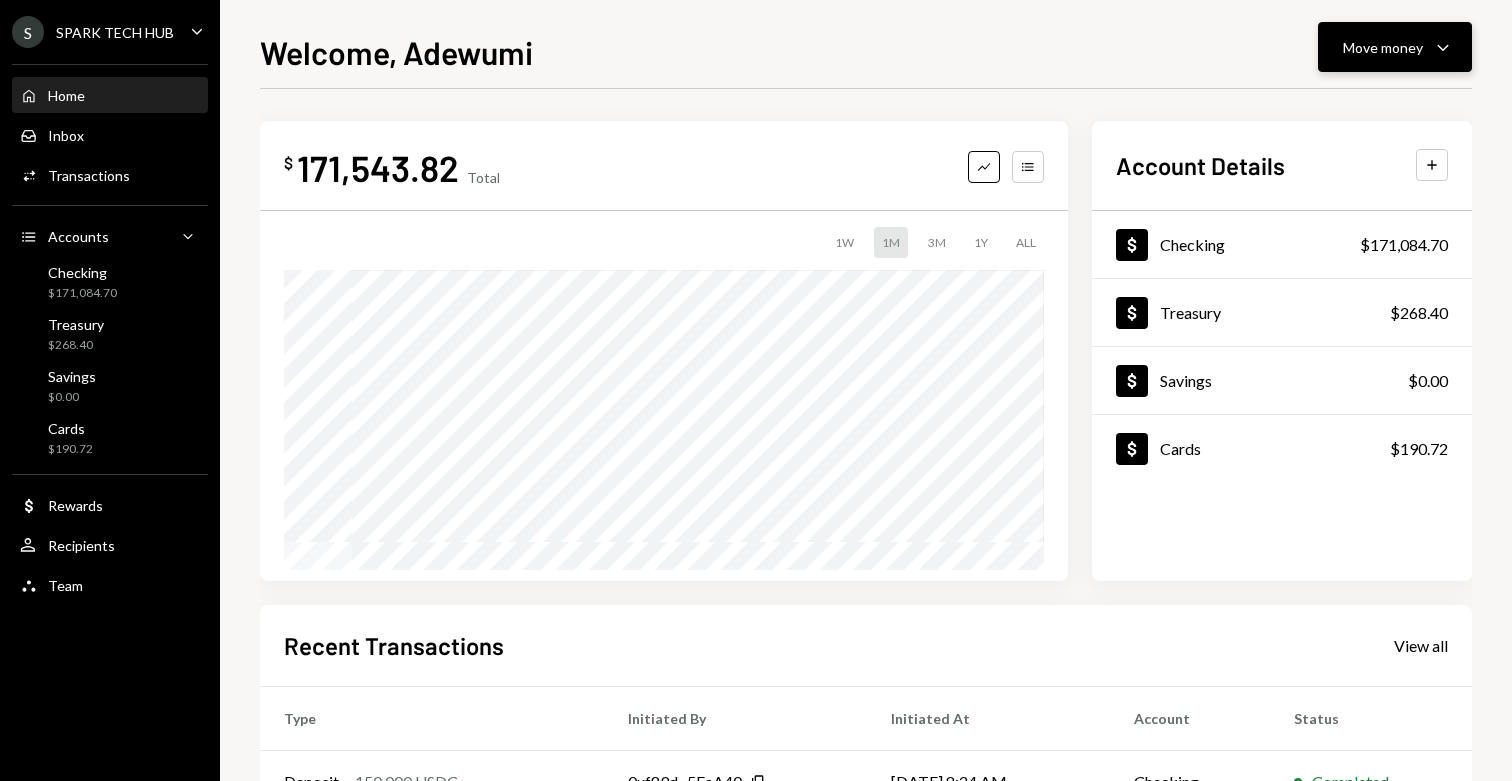 click on "Move money Caret Down" at bounding box center (1395, 47) 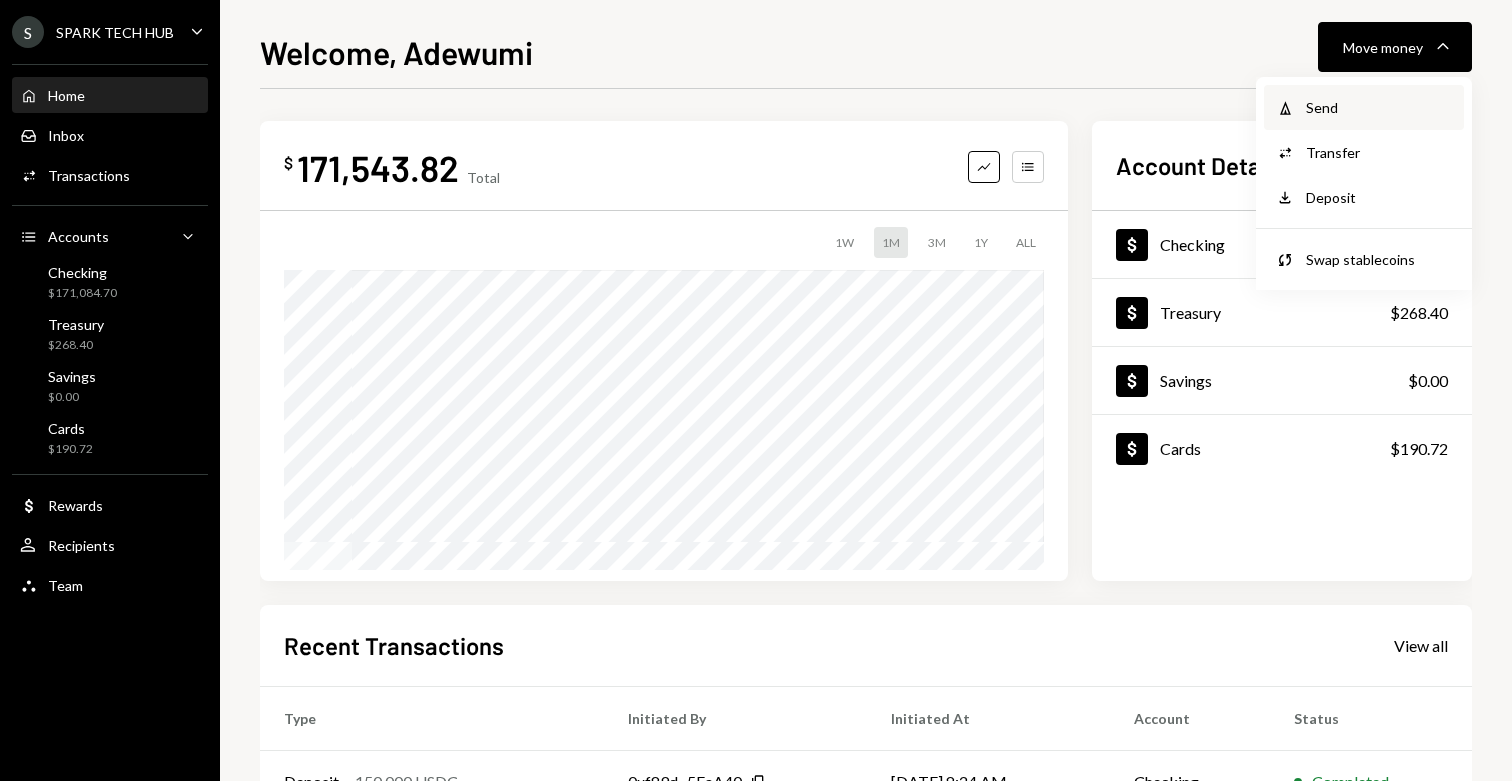 click on "Send" at bounding box center [1379, 107] 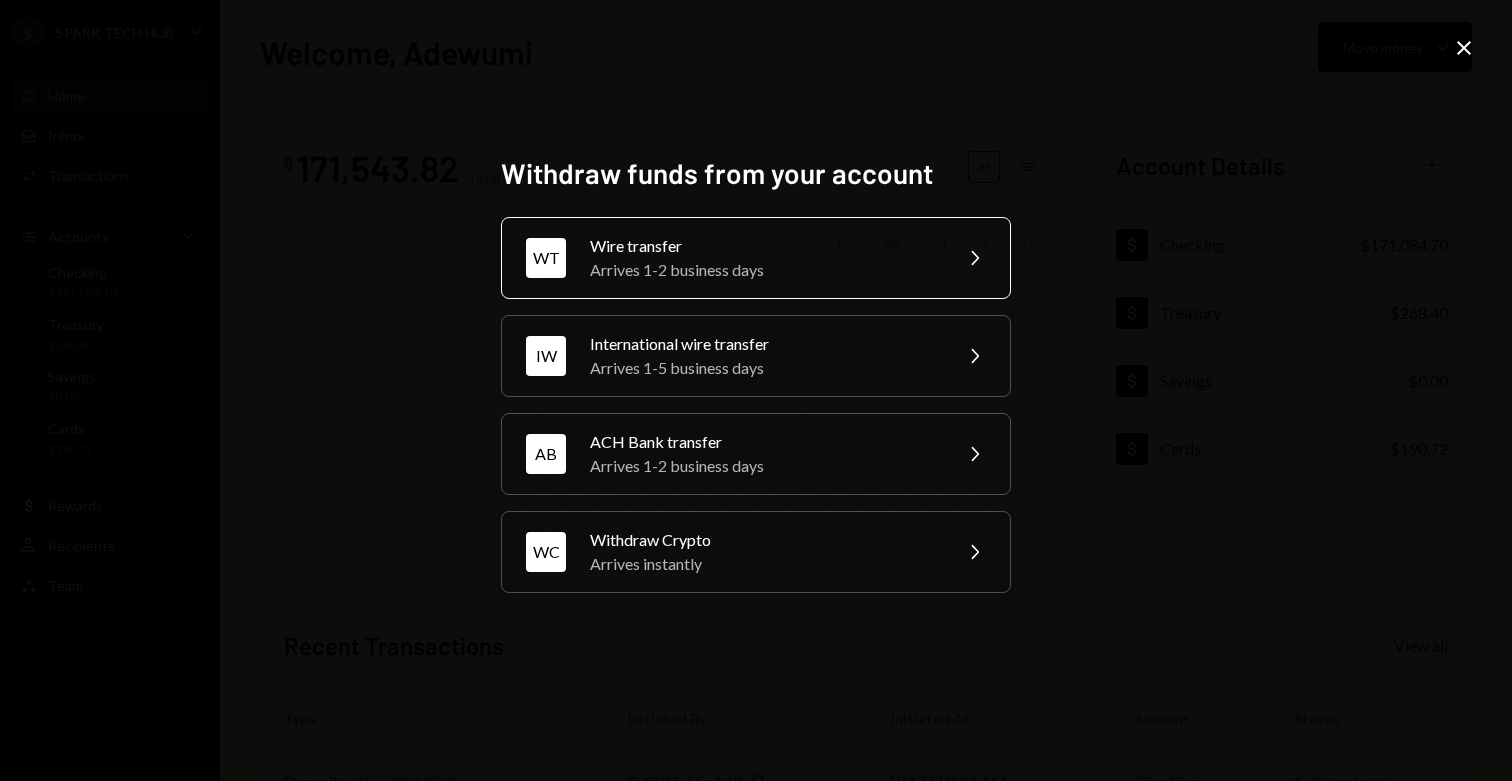 click on "Arrives 1-2 business days" at bounding box center [764, 270] 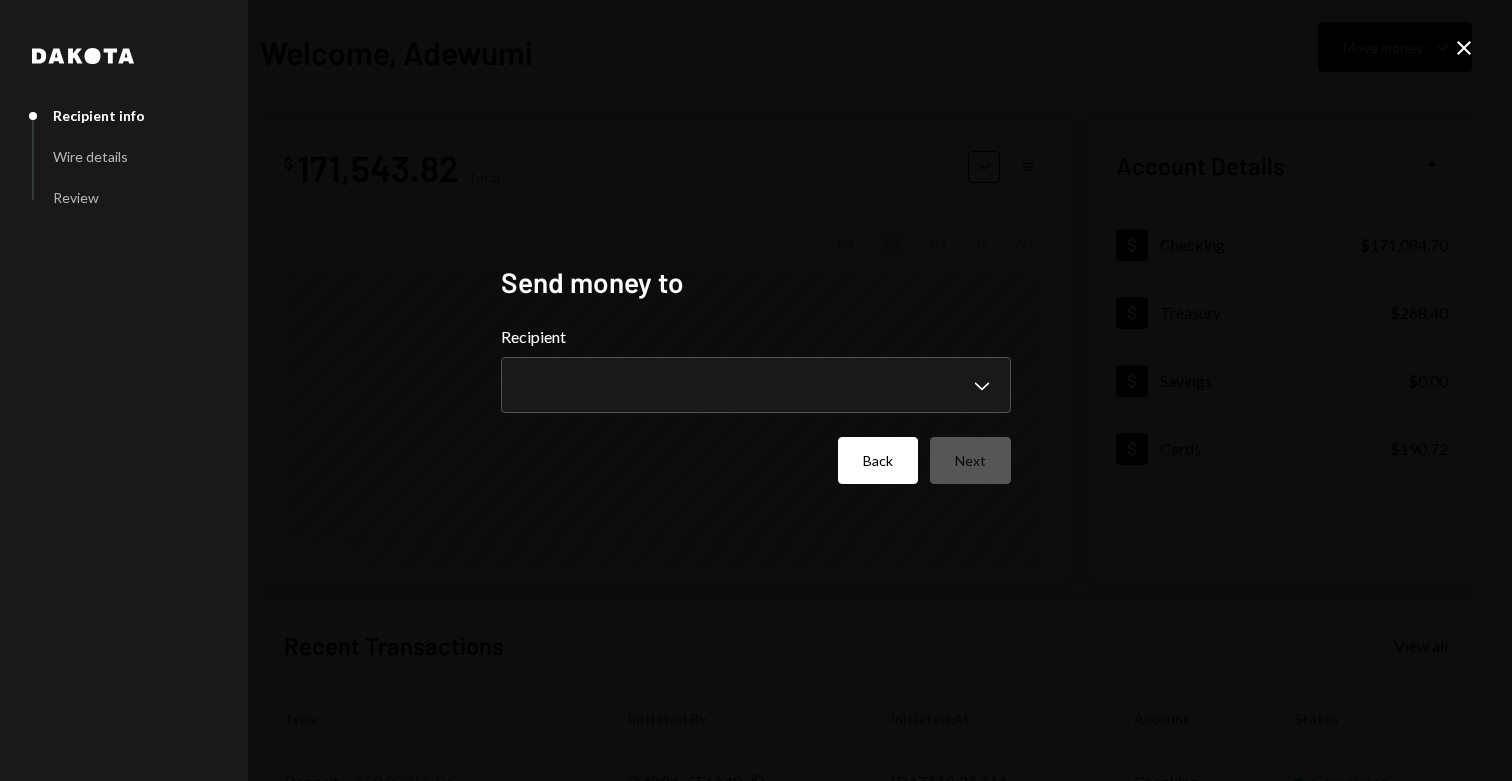 click on "Back" at bounding box center [878, 460] 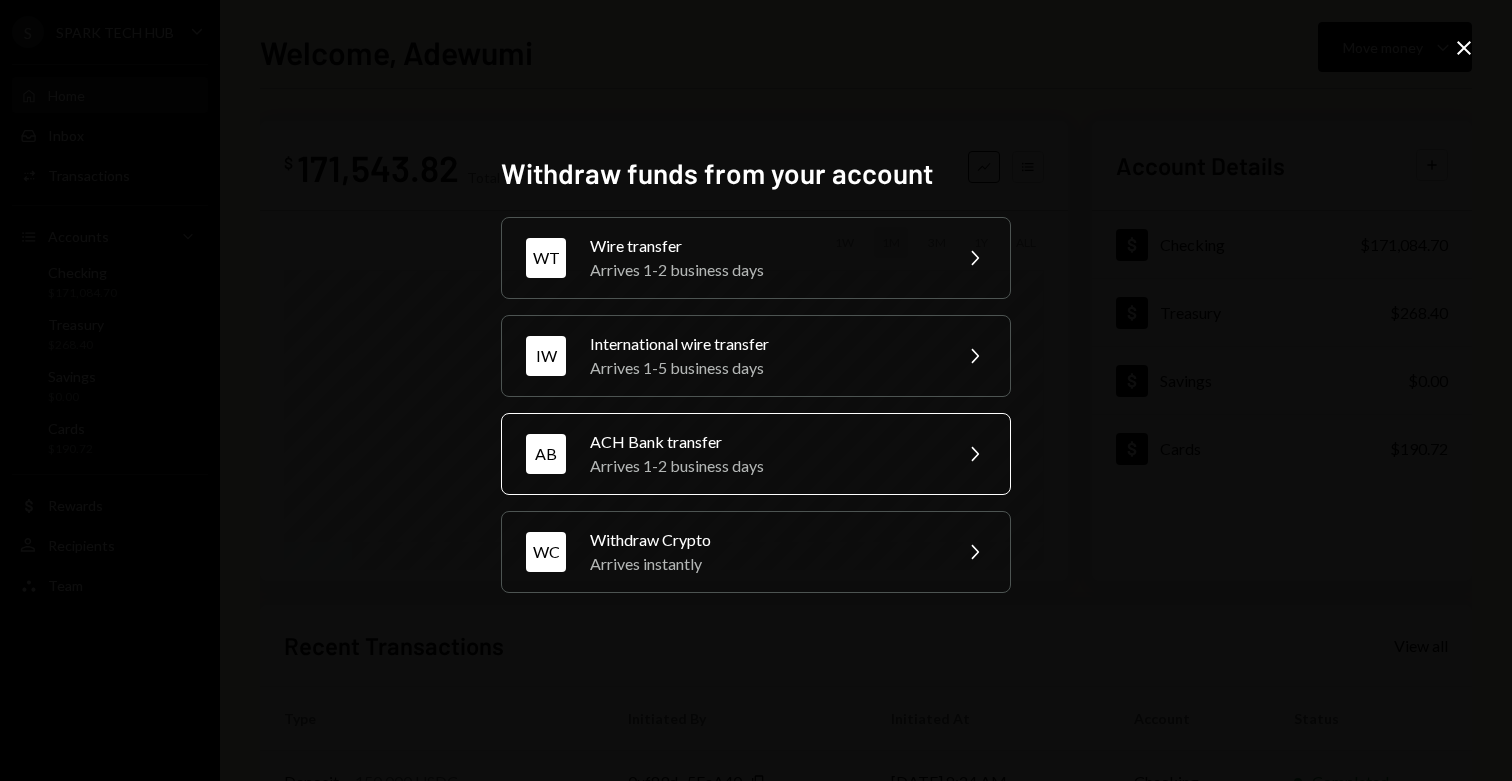 click on "Arrives 1-2 business days" at bounding box center (764, 466) 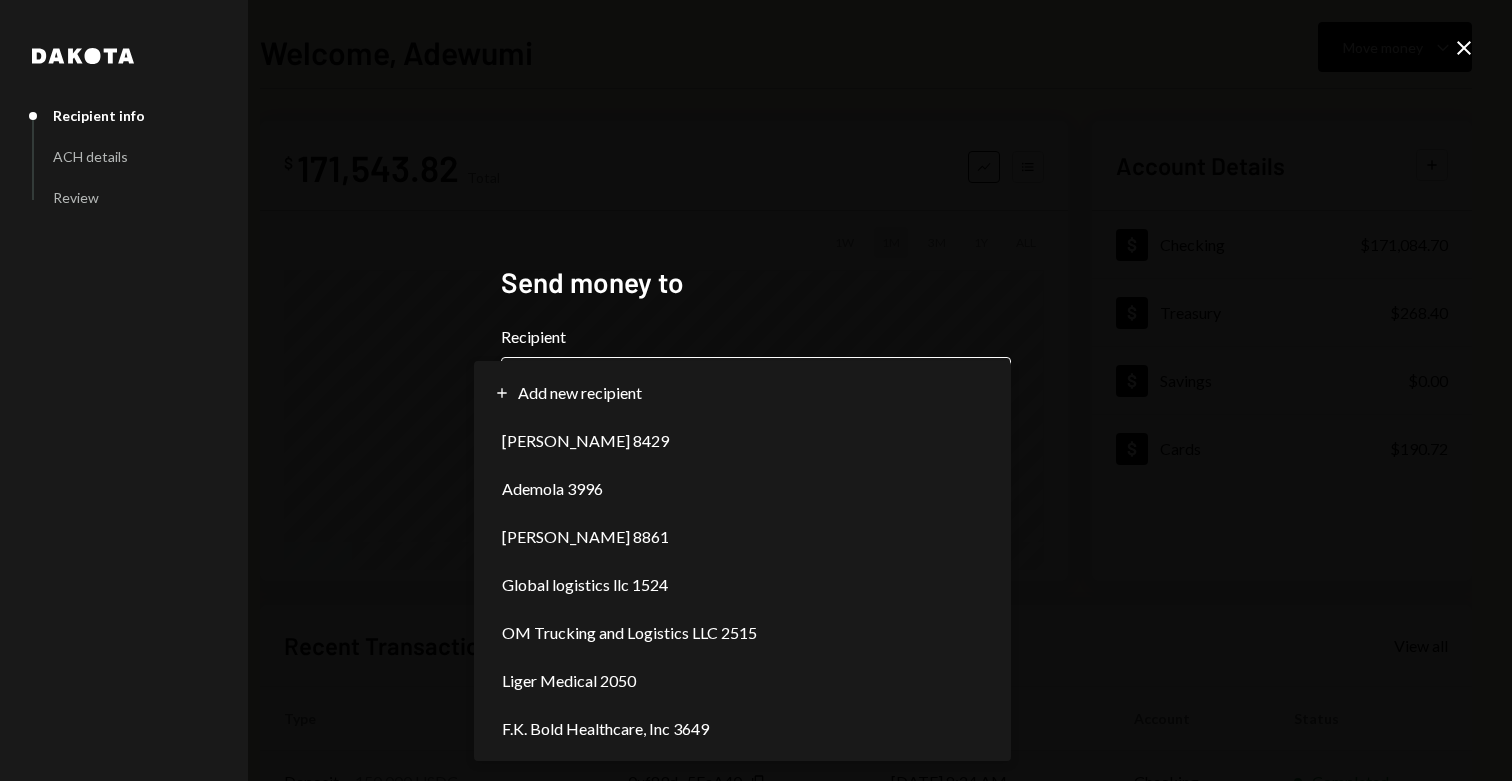 click on "**********" at bounding box center (756, 390) 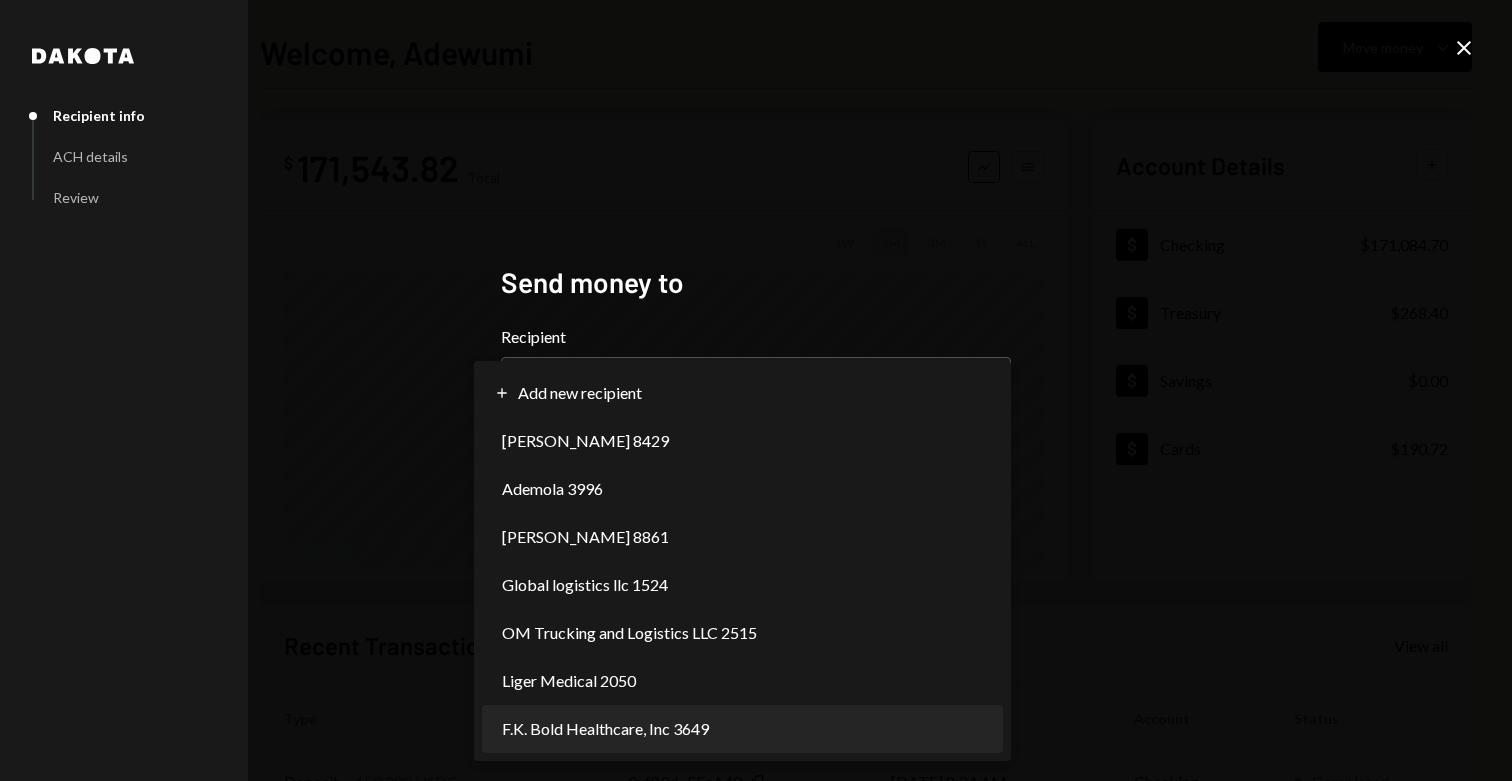 select on "**********" 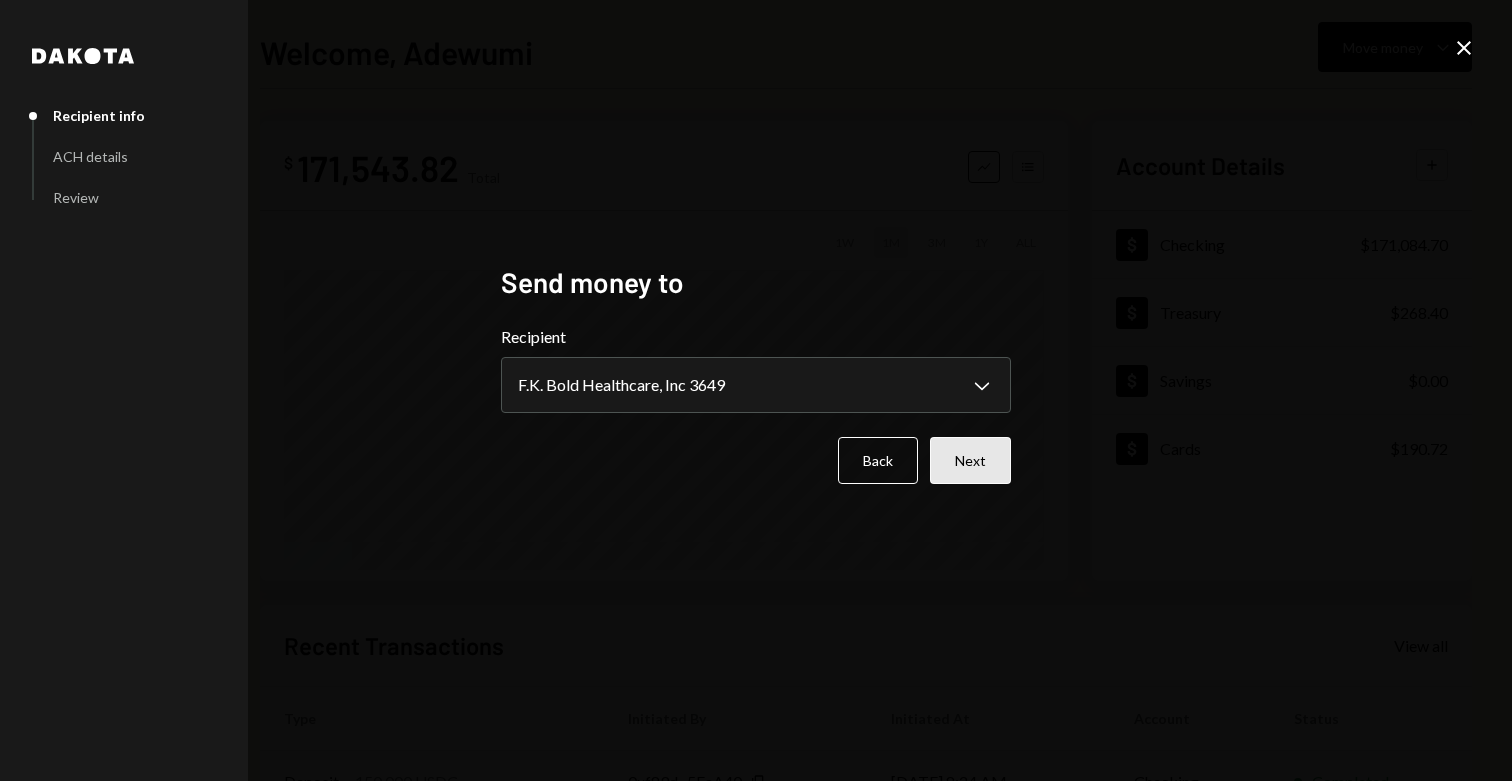click on "Next" at bounding box center [970, 460] 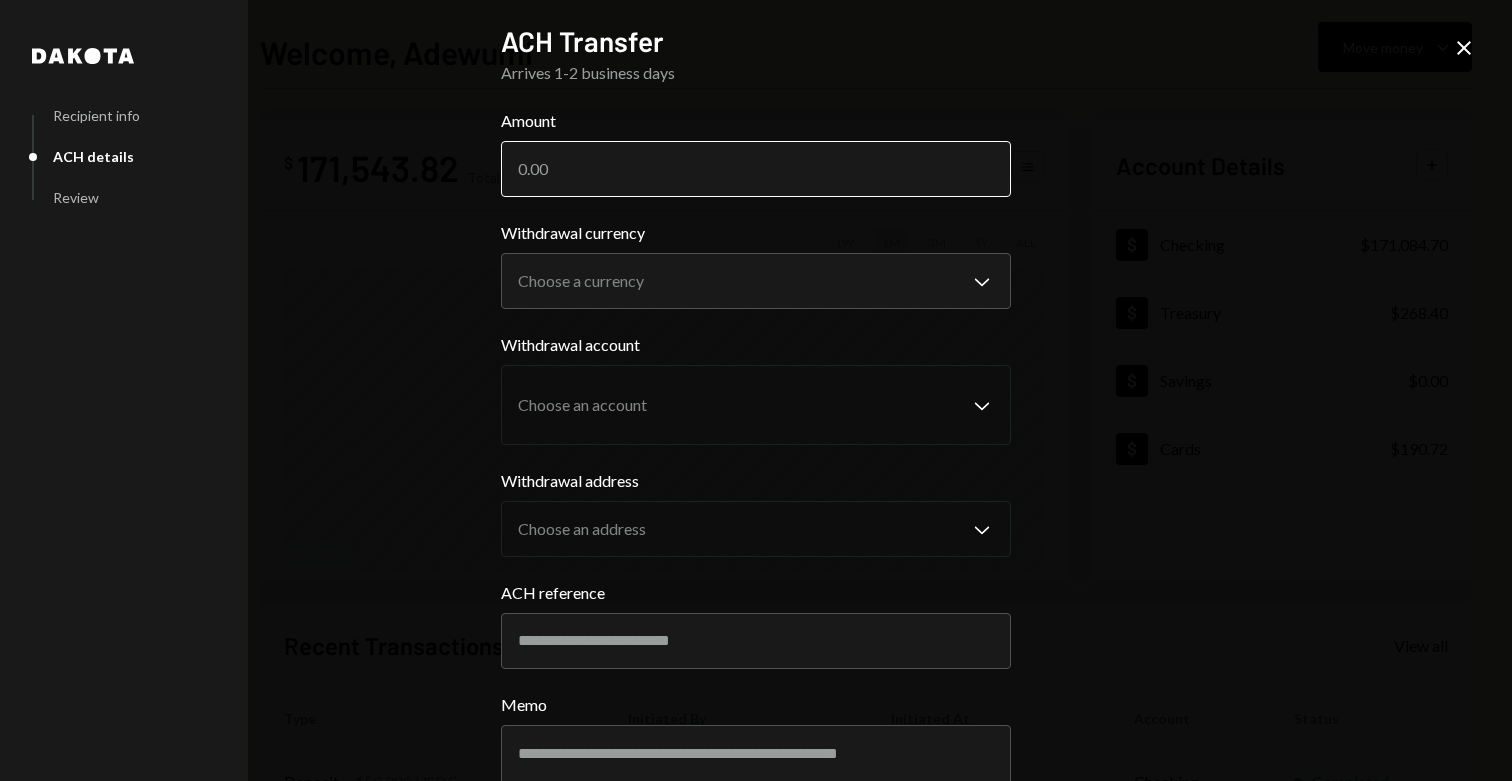 click on "Amount" at bounding box center (756, 169) 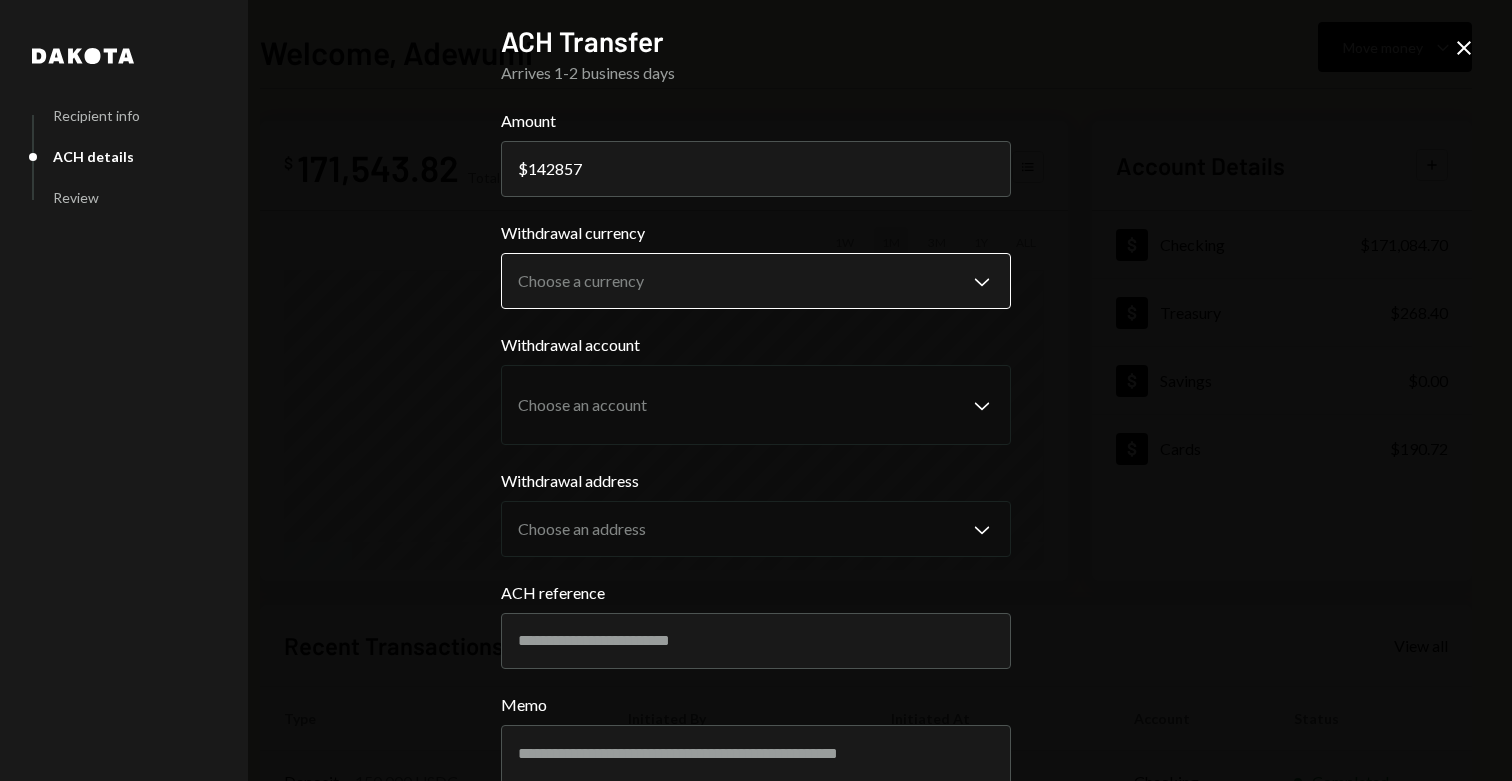 type on "142857" 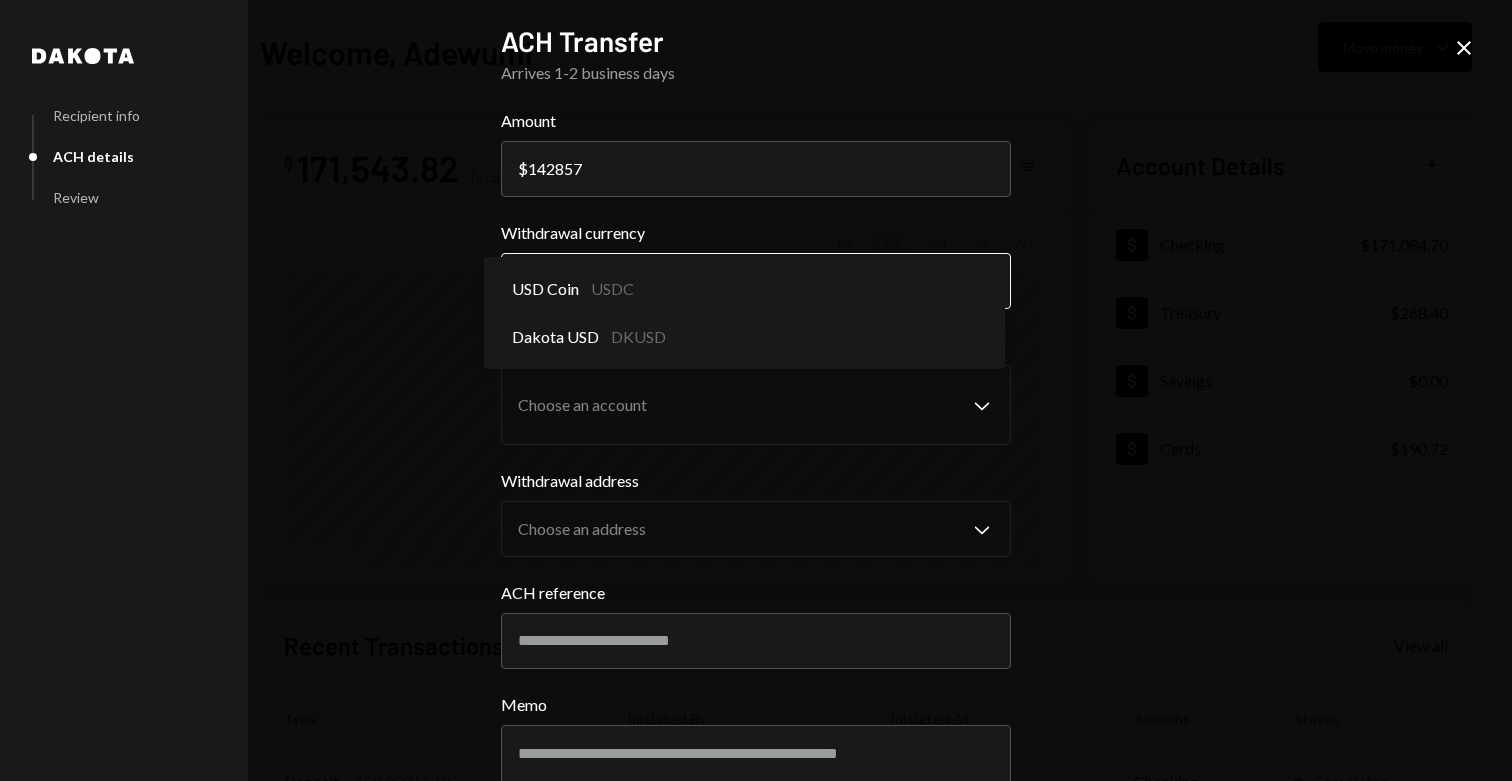 click on "S SPARK TECH HUB Caret Down Home Home Inbox Inbox Activities Transactions Accounts Accounts Caret Down Checking $171,084.70 Treasury $268.40 Savings $0.00 Cards $190.72 Dollar Rewards User Recipients Team Team Welcome, Adewumi Move money Caret Down $ 171,543.82 Total Graph Accounts 1W 1M 3M 1Y ALL Account Details Plus Dollar Checking $171,084.70 Dollar Treasury $268.40 Dollar Savings $0.00 Dollar Cards $190.72 Recent Transactions View all Type Initiated By Initiated At Account Status Deposit 150,000  USDC 0xf89d...5EaA40 Copy [DATE] 8:24 AM Checking Completed Bank Payment $4,459.00 [PERSON_NAME] [DATE] 5:23 PM Checking Completed Withdrawal 20,000  USDC [PERSON_NAME] [DATE] 12:41 PM Checking Completed Bank Payment $44,751.00 [PERSON_NAME] [DATE] 8:44 AM Checking Completed Withdrawal 14,000  USDC [PERSON_NAME] [DATE] 7:01 AM Checking Completed /dashboard Dakota Recipient info ACH details Review ACH Transfer Arrives 1-2 business days Amount $ 142857 Withdrawal currency Choose a currency Memo" at bounding box center [756, 390] 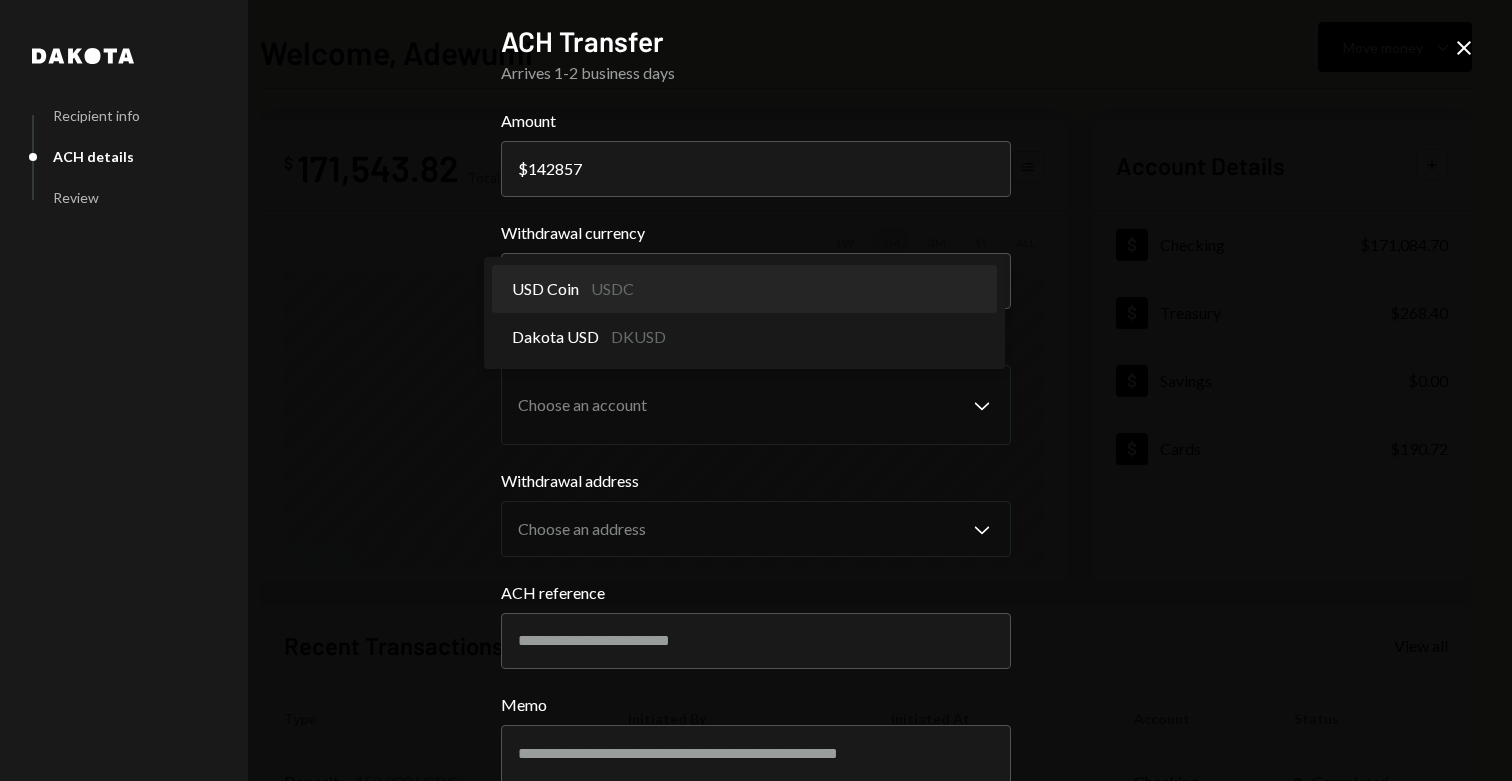 select on "****" 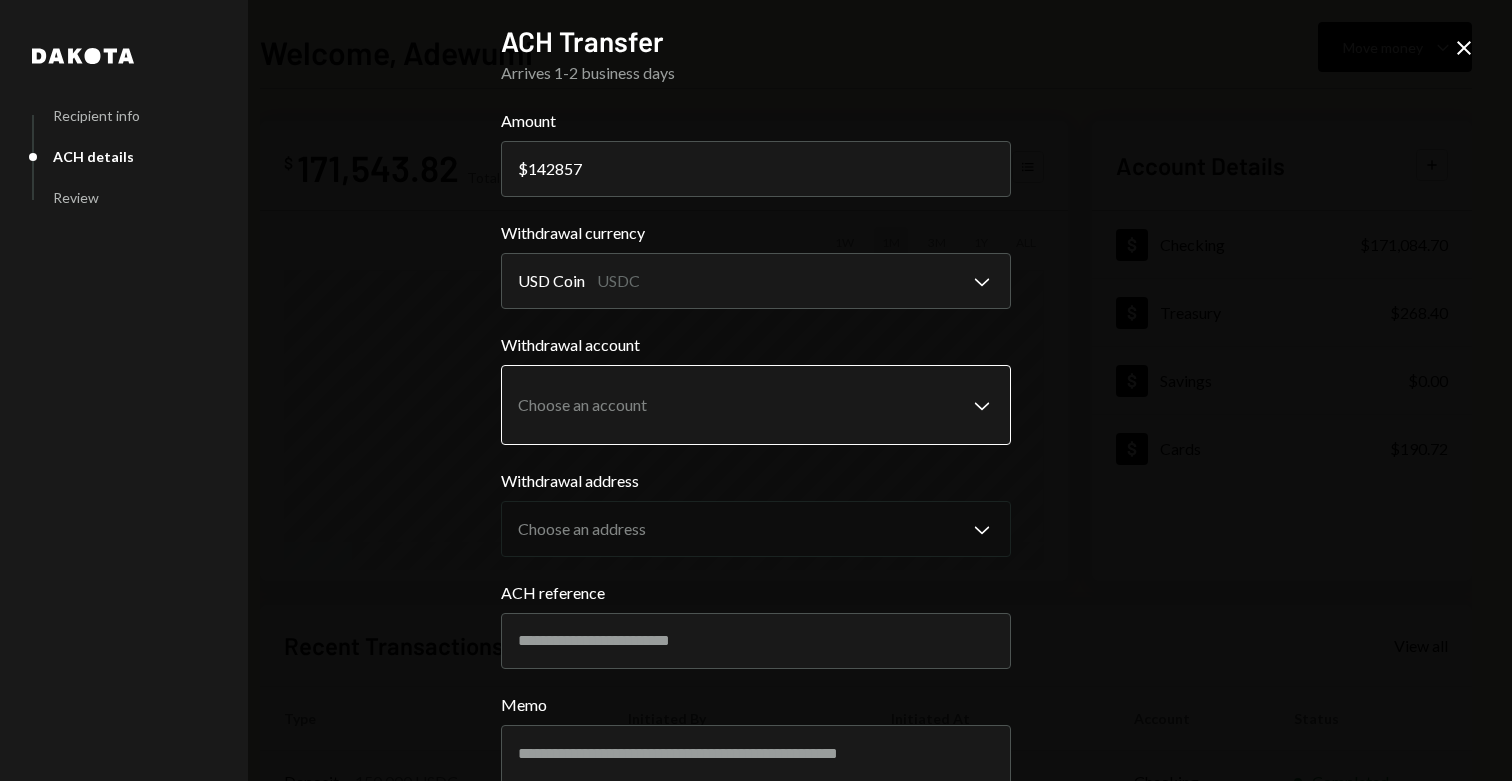 click on "S SPARK TECH HUB Caret Down Home Home Inbox Inbox Activities Transactions Accounts Accounts Caret Down Checking $171,084.70 Treasury $268.40 Savings $0.00 Cards $190.72 Dollar Rewards User Recipients Team Team Welcome, Adewumi Move money Caret Down $ 171,543.82 Total Graph Accounts 1W 1M 3M 1Y ALL Account Details Plus Dollar Checking $171,084.70 Dollar Treasury $268.40 Dollar Savings $0.00 Dollar Cards $190.72 Recent Transactions View all Type Initiated By Initiated At Account Status Deposit 150,000  USDC 0xf89d...5EaA40 Copy [DATE] 8:24 AM Checking Completed Bank Payment $4,459.00 [PERSON_NAME] [DATE] 5:23 PM Checking Completed Withdrawal 20,000  USDC [PERSON_NAME] [DATE] 12:41 PM Checking Completed Bank Payment $44,751.00 [PERSON_NAME] [DATE] 8:44 AM Checking Completed Withdrawal 14,000  USDC [PERSON_NAME] [DATE] 7:01 AM Checking Completed /dashboard Dakota Recipient info ACH details Review ACH Transfer Arrives 1-2 business days Amount $ 142857 Withdrawal currency USD Coin USDC ********" at bounding box center (756, 390) 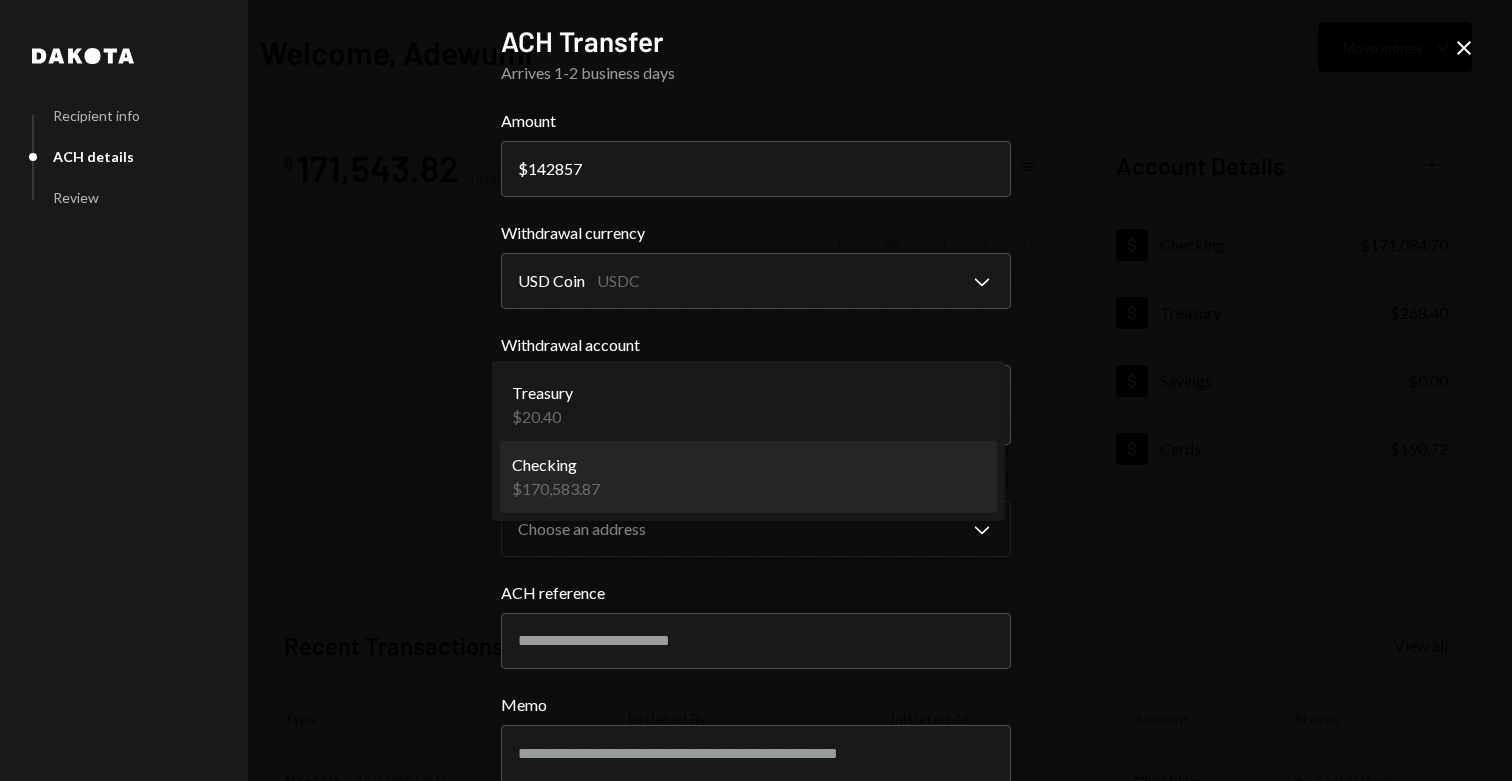 select on "**********" 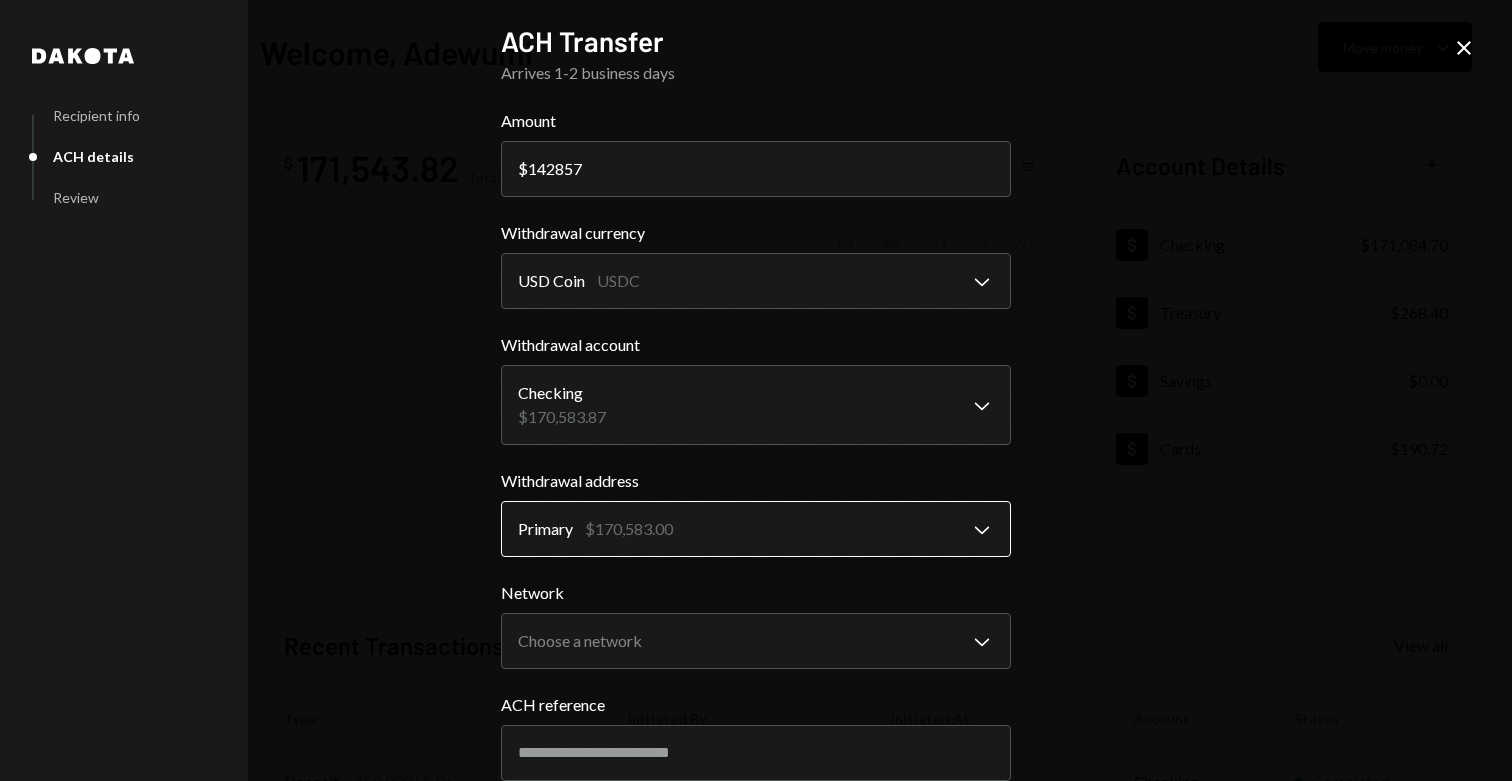 click on "S SPARK TECH HUB Caret Down Home Home Inbox Inbox Activities Transactions Accounts Accounts Caret Down Checking $171,084.70 Treasury $268.40 Savings $0.00 Cards $190.72 Dollar Rewards User Recipients Team Team Welcome, Adewumi Move money Caret Down $ 171,543.82 Total Graph Accounts 1W 1M 3M 1Y ALL Account Details Plus Dollar Checking $171,084.70 Dollar Treasury $268.40 Dollar Savings $0.00 Dollar Cards $190.72 Recent Transactions View all Type Initiated By Initiated At Account Status Deposit 150,000  USDC 0xf89d...5EaA40 Copy [DATE] 8:24 AM Checking Completed Bank Payment $4,459.00 [PERSON_NAME] [DATE] 5:23 PM Checking Completed Withdrawal 20,000  USDC [PERSON_NAME] [DATE] 12:41 PM Checking Completed Bank Payment $44,751.00 [PERSON_NAME] [DATE] 8:44 AM Checking Completed Withdrawal 14,000  USDC [PERSON_NAME] [DATE] 7:01 AM Checking Completed /dashboard Dakota Recipient info ACH details Review ACH Transfer Arrives 1-2 business days Amount $ 142857 Withdrawal currency USD Coin USDC ********" at bounding box center [756, 390] 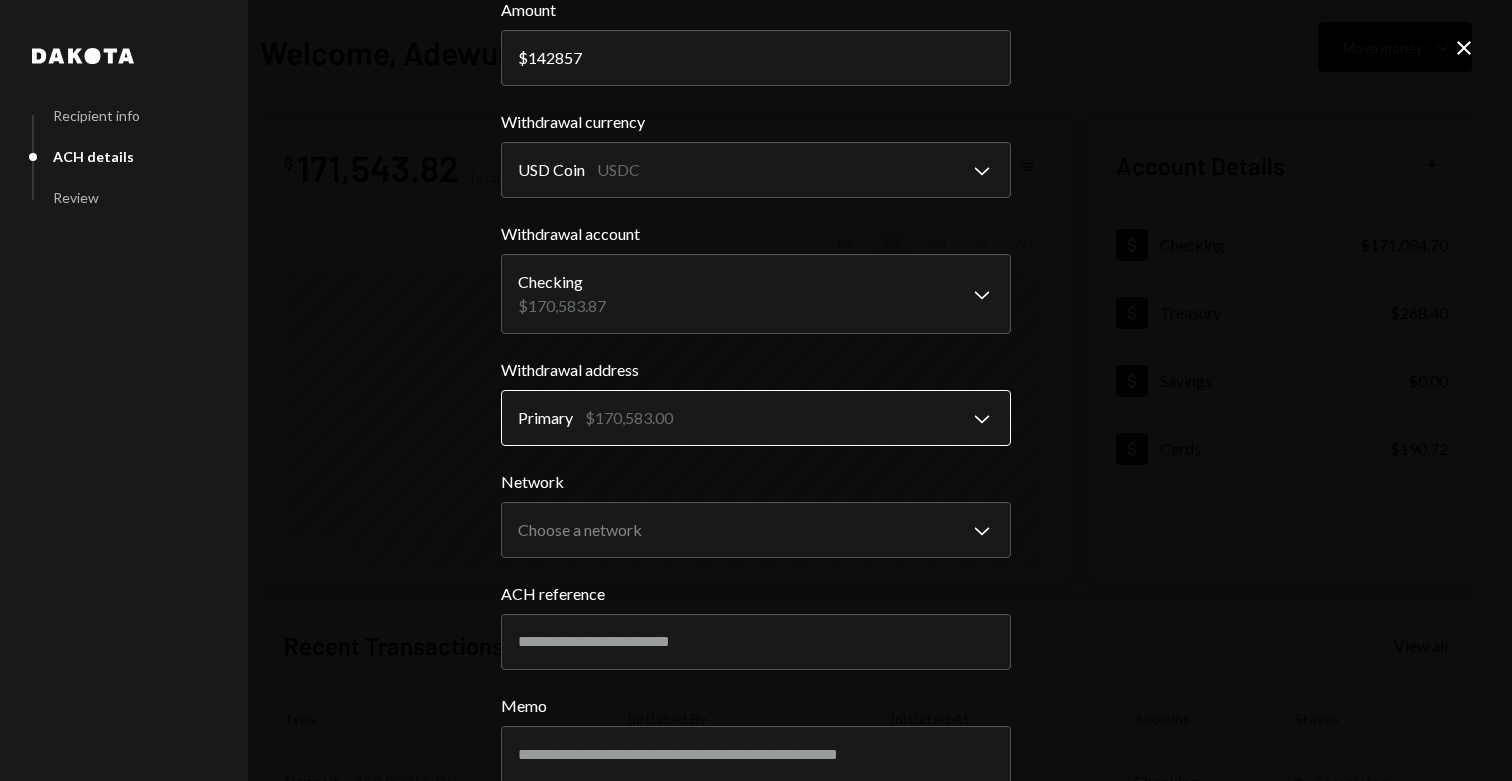 scroll, scrollTop: 185, scrollLeft: 0, axis: vertical 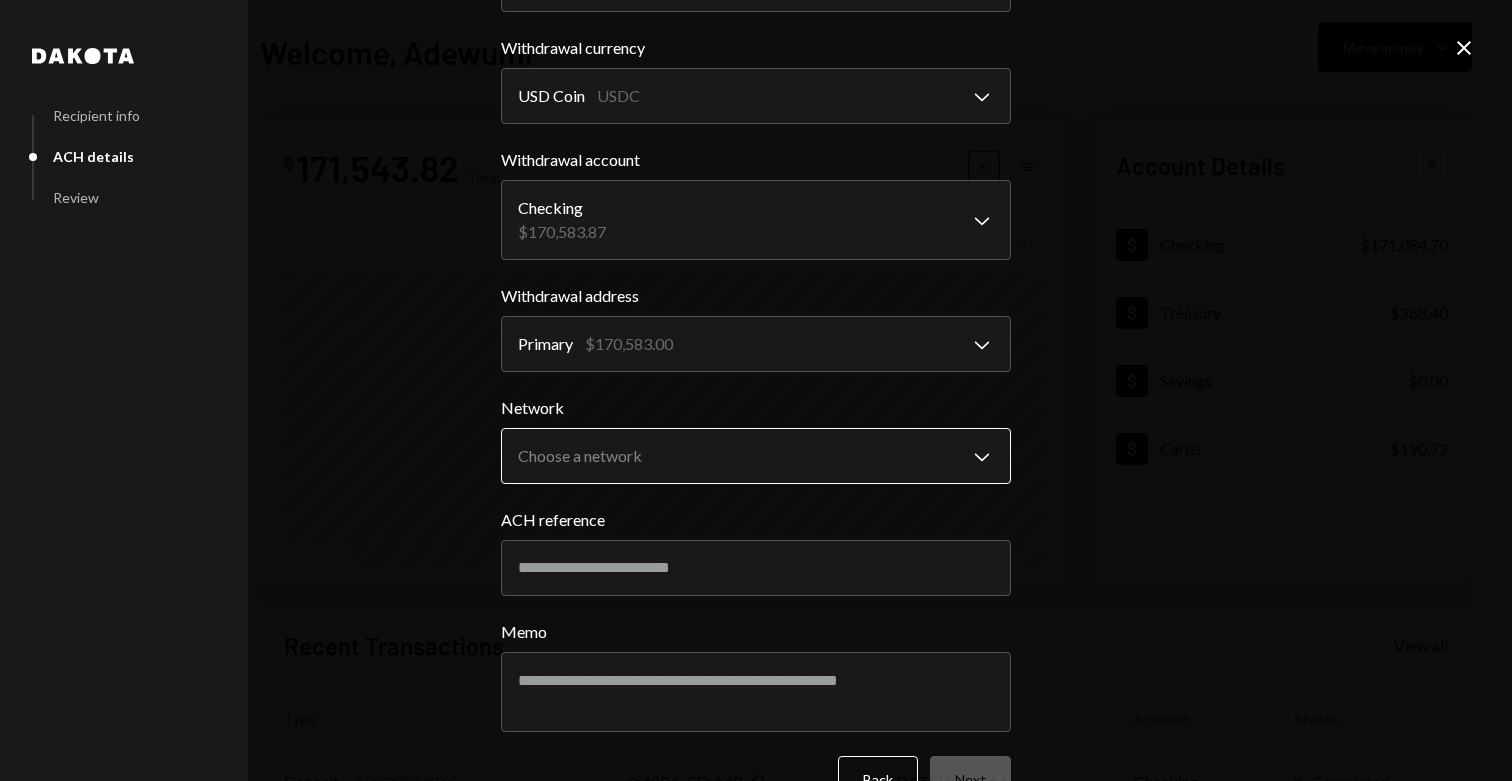 click on "S SPARK TECH HUB Caret Down Home Home Inbox Inbox Activities Transactions Accounts Accounts Caret Down Checking $171,084.70 Treasury $268.40 Savings $0.00 Cards $190.72 Dollar Rewards User Recipients Team Team Welcome, Adewumi Move money Caret Down $ 171,543.82 Total Graph Accounts 1W 1M 3M 1Y ALL Account Details Plus Dollar Checking $171,084.70 Dollar Treasury $268.40 Dollar Savings $0.00 Dollar Cards $190.72 Recent Transactions View all Type Initiated By Initiated At Account Status Deposit 150,000  USDC 0xf89d...5EaA40 Copy [DATE] 8:24 AM Checking Completed Bank Payment $4,459.00 [PERSON_NAME] [DATE] 5:23 PM Checking Completed Withdrawal 20,000  USDC [PERSON_NAME] [DATE] 12:41 PM Checking Completed Bank Payment $44,751.00 [PERSON_NAME] [DATE] 8:44 AM Checking Completed Withdrawal 14,000  USDC [PERSON_NAME] [DATE] 7:01 AM Checking Completed /dashboard Dakota Recipient info ACH details Review ACH Transfer Arrives 1-2 business days Amount $ 142857 Withdrawal currency USD Coin USDC ********" at bounding box center [756, 390] 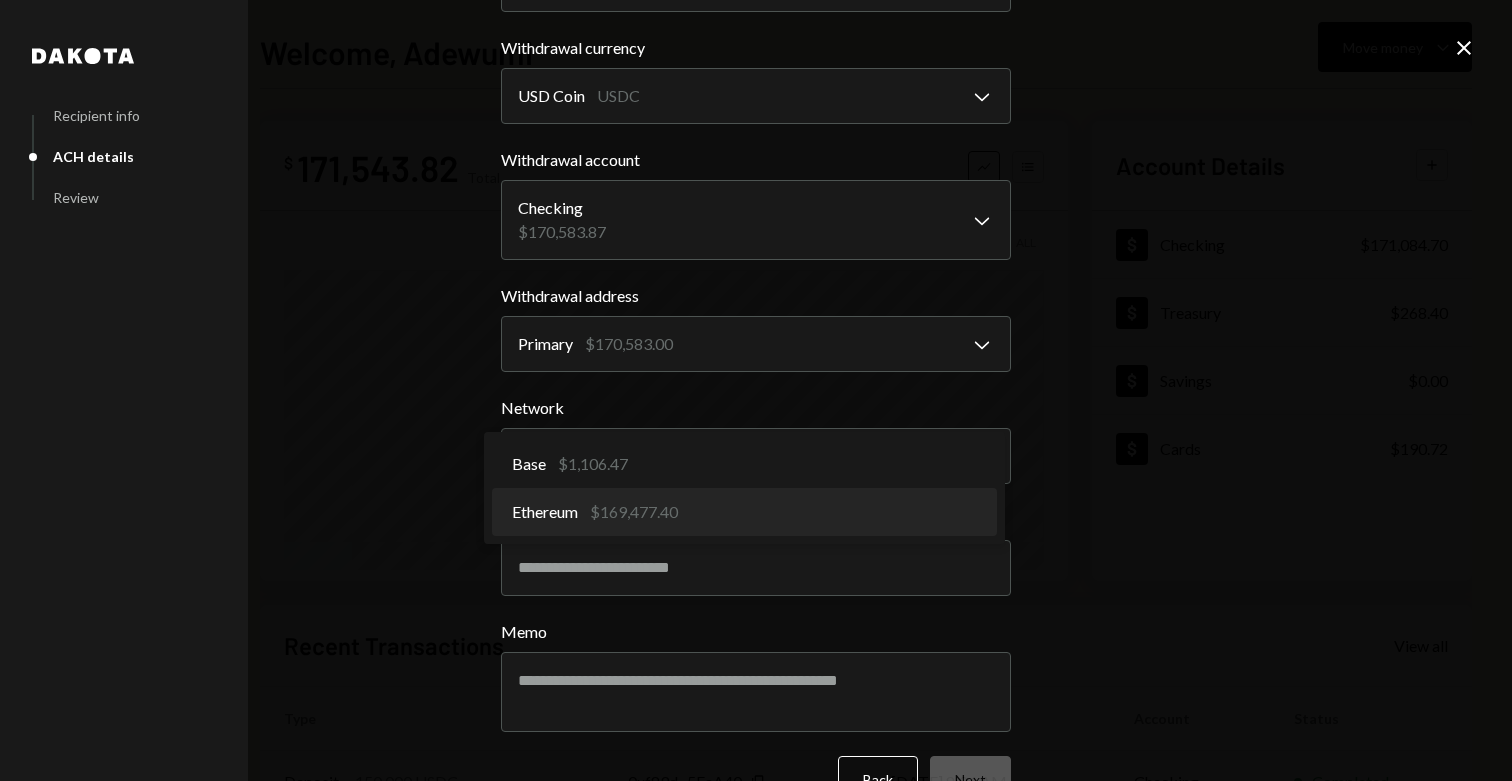 select on "**********" 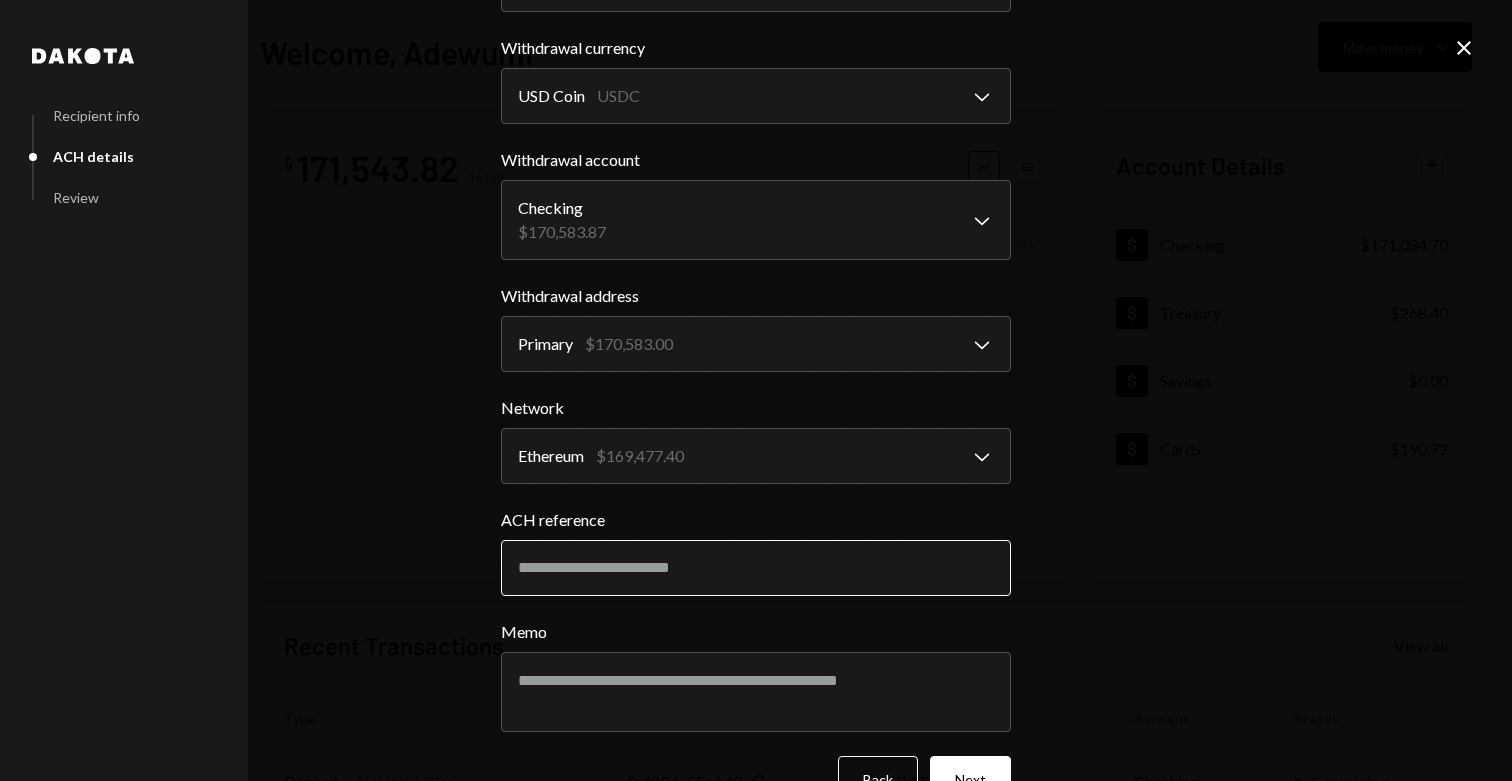 click on "ACH reference" at bounding box center [756, 568] 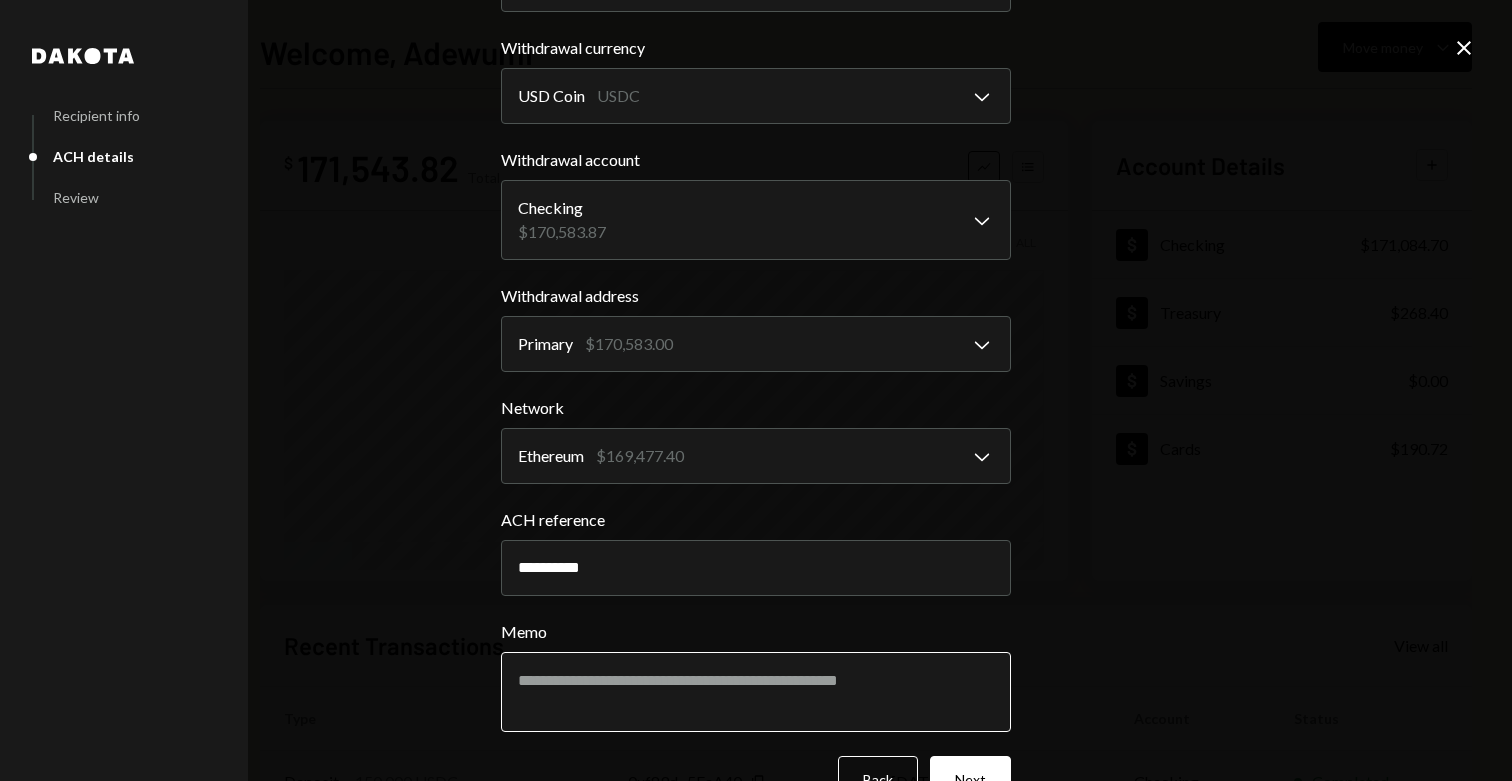 type on "**********" 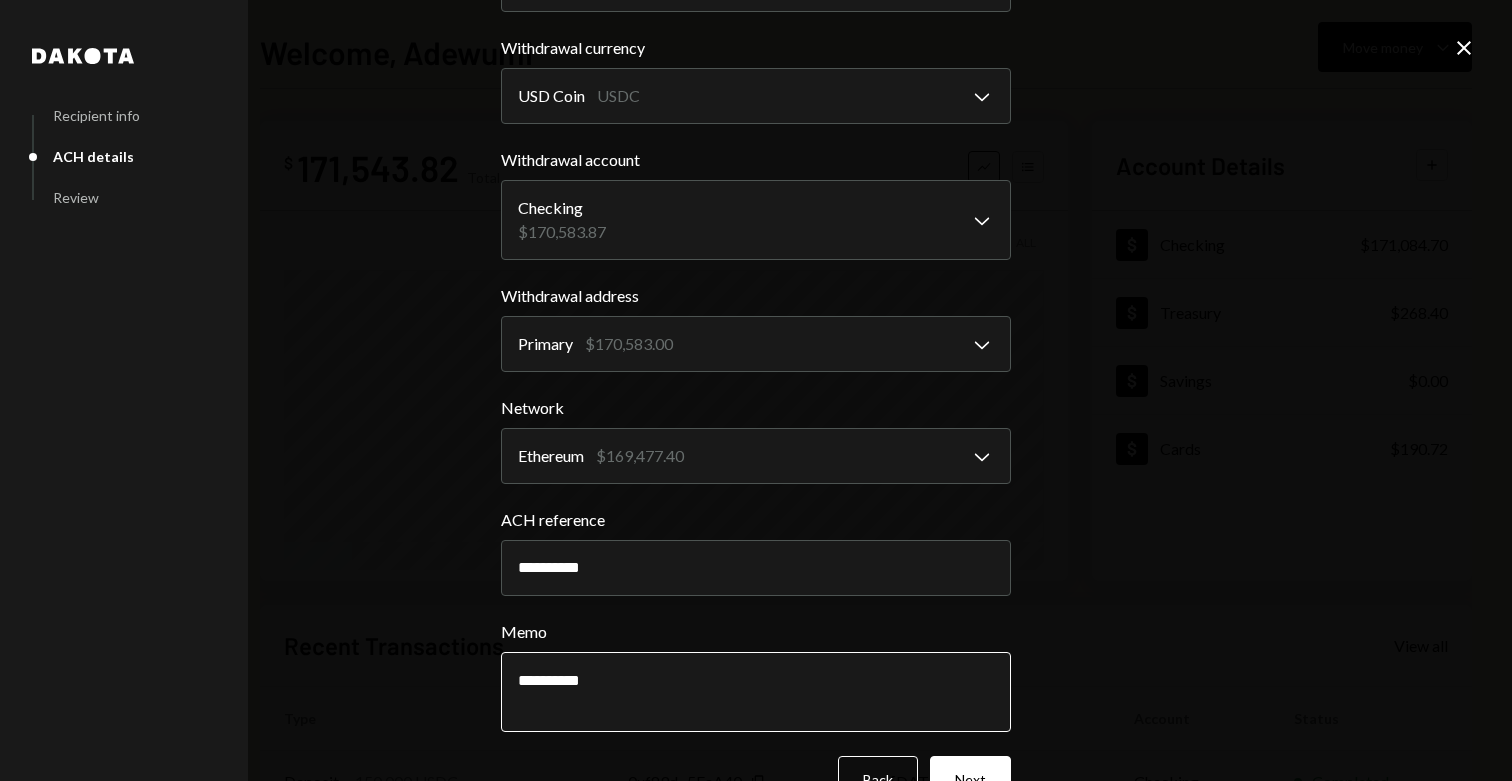 type on "**********" 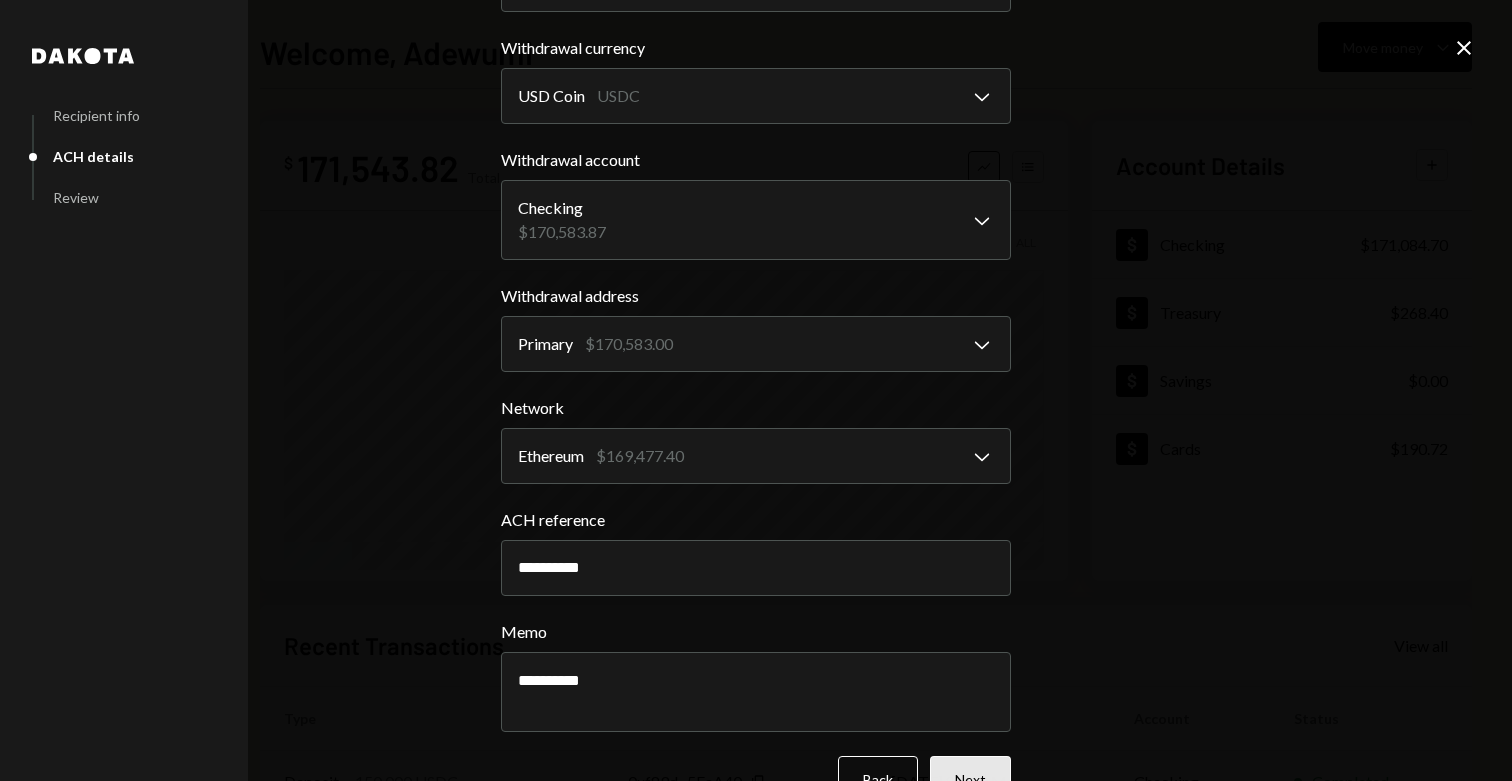 click on "Next" at bounding box center [970, 779] 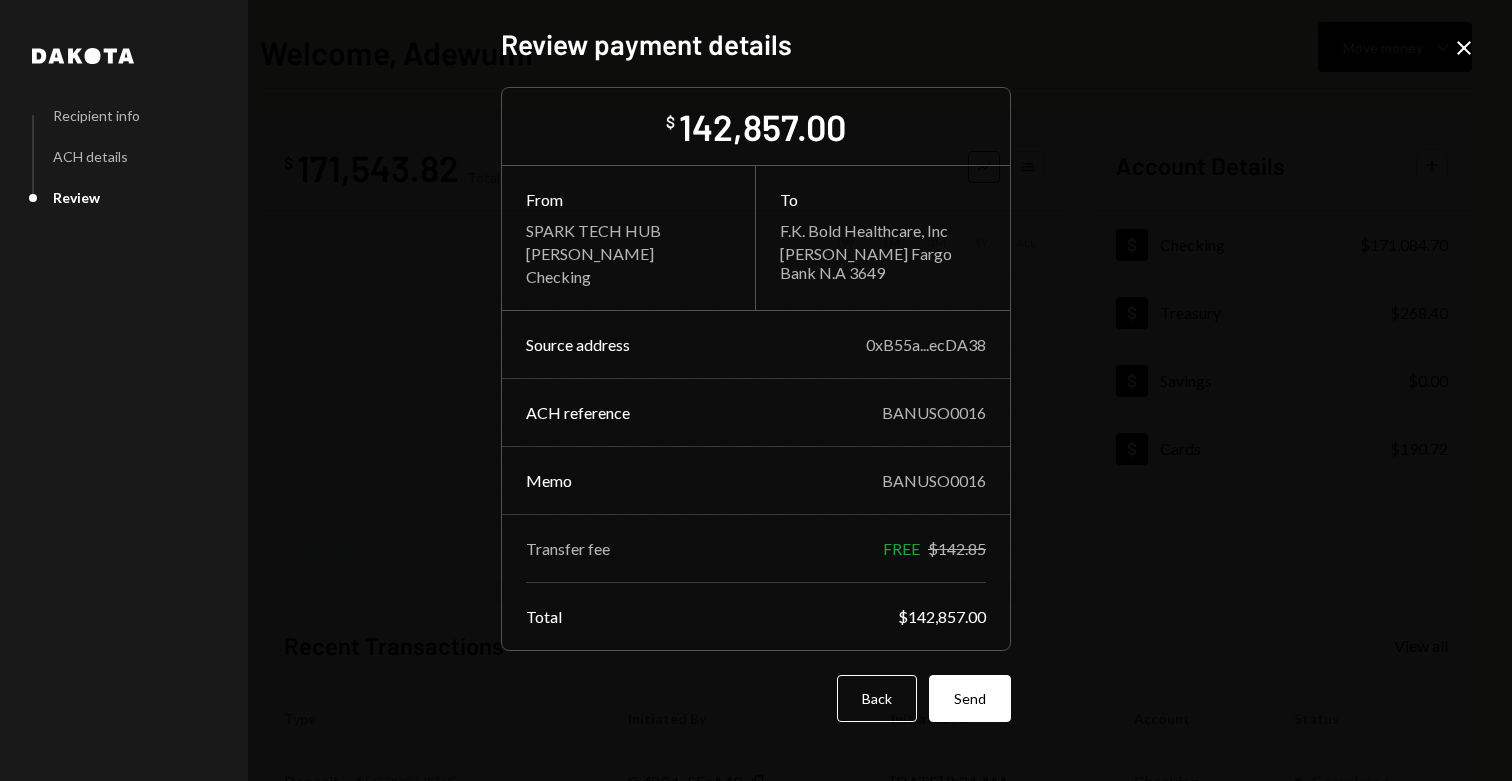 scroll, scrollTop: 0, scrollLeft: 0, axis: both 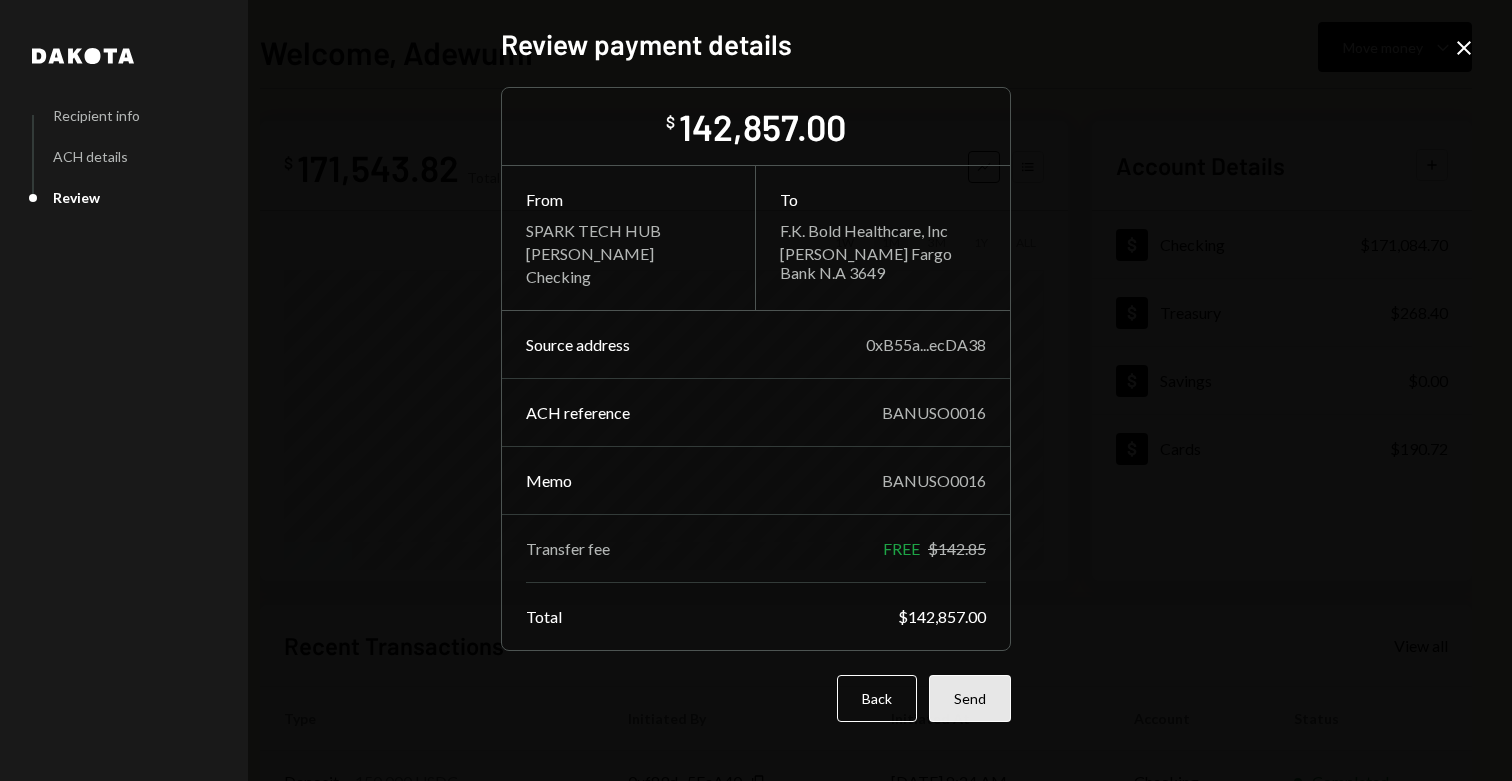 click on "Send" at bounding box center [970, 698] 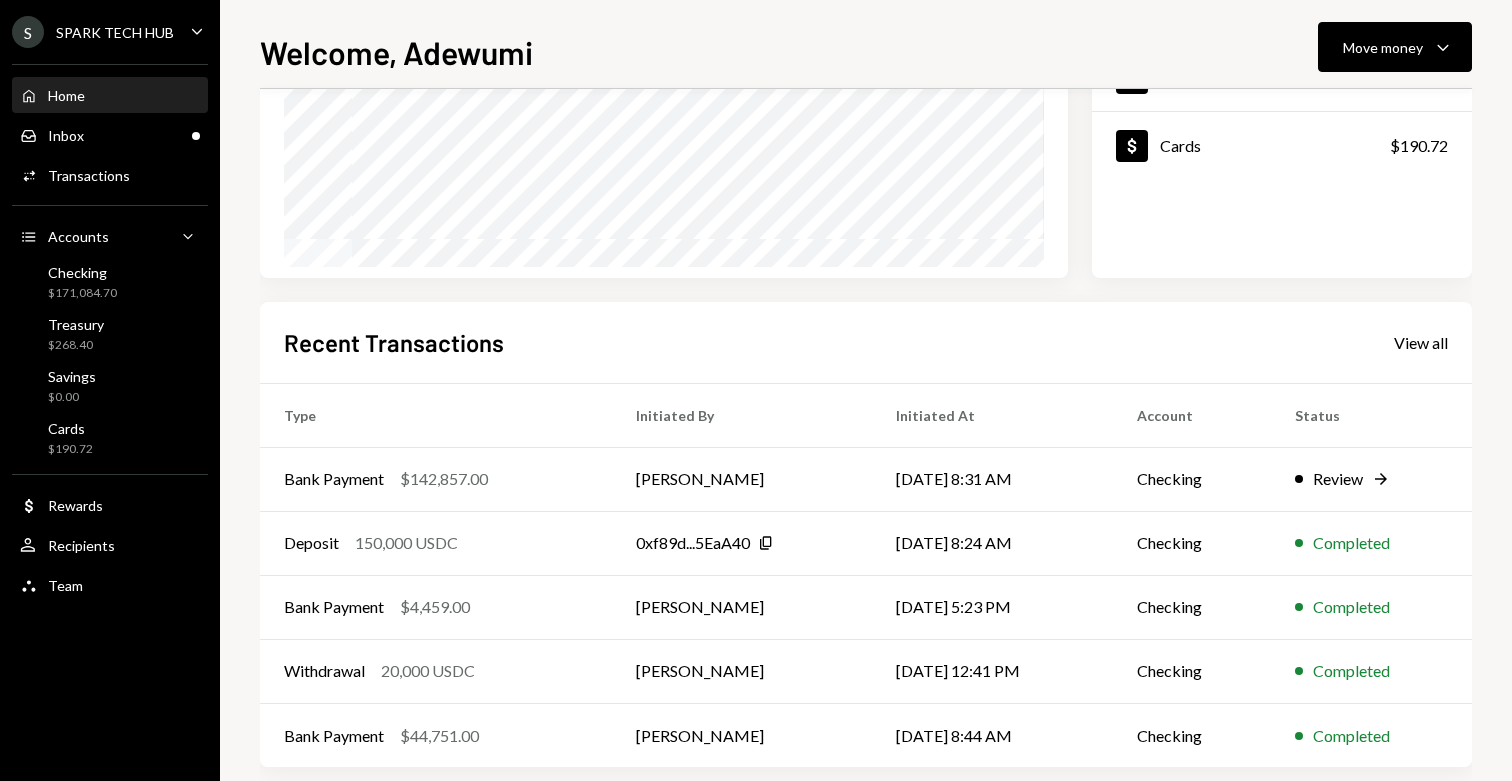 scroll, scrollTop: 329, scrollLeft: 0, axis: vertical 